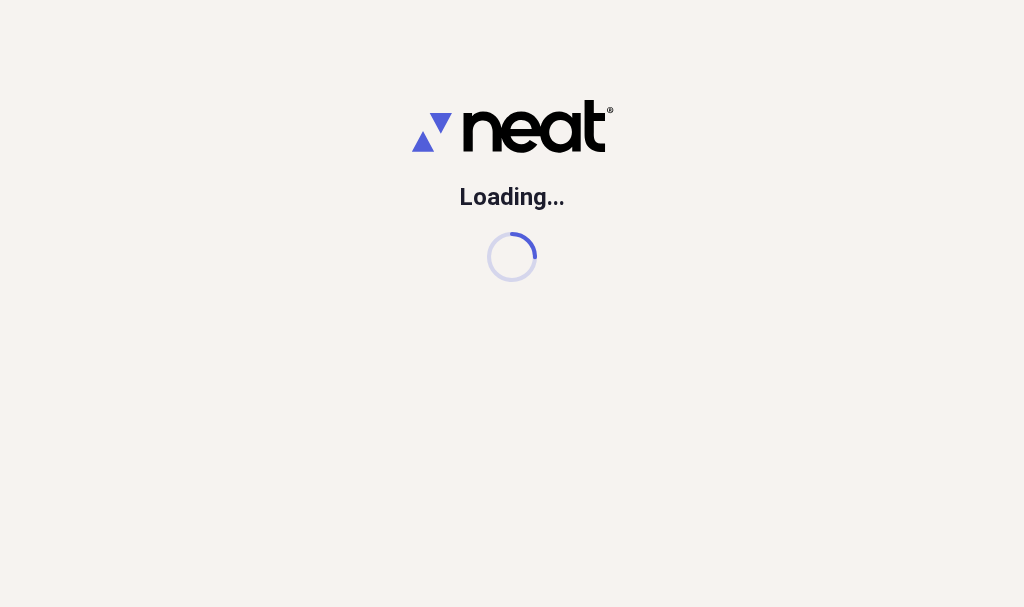 scroll, scrollTop: 0, scrollLeft: 0, axis: both 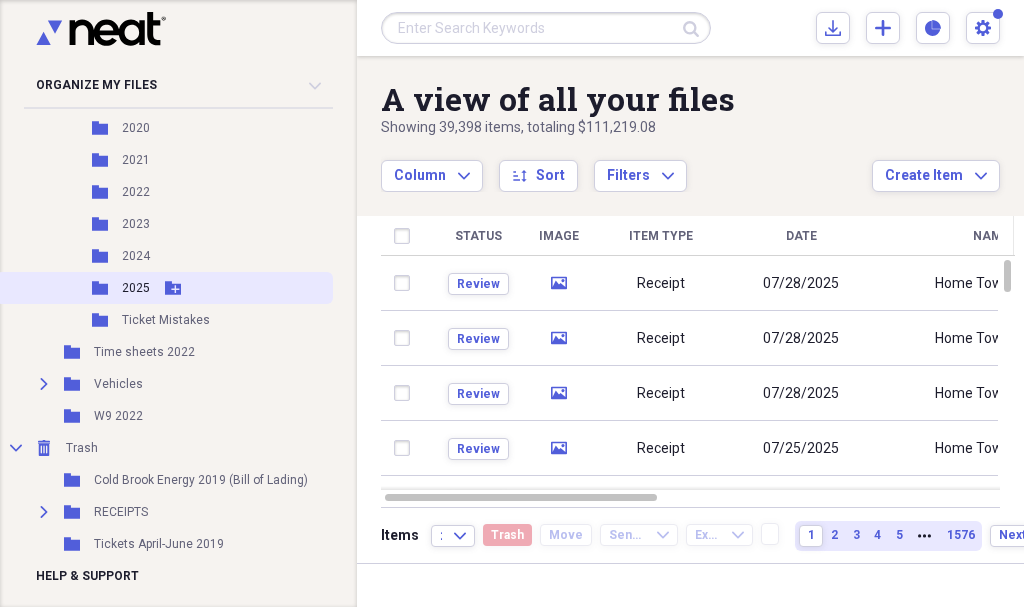 click on "2025" at bounding box center [136, 288] 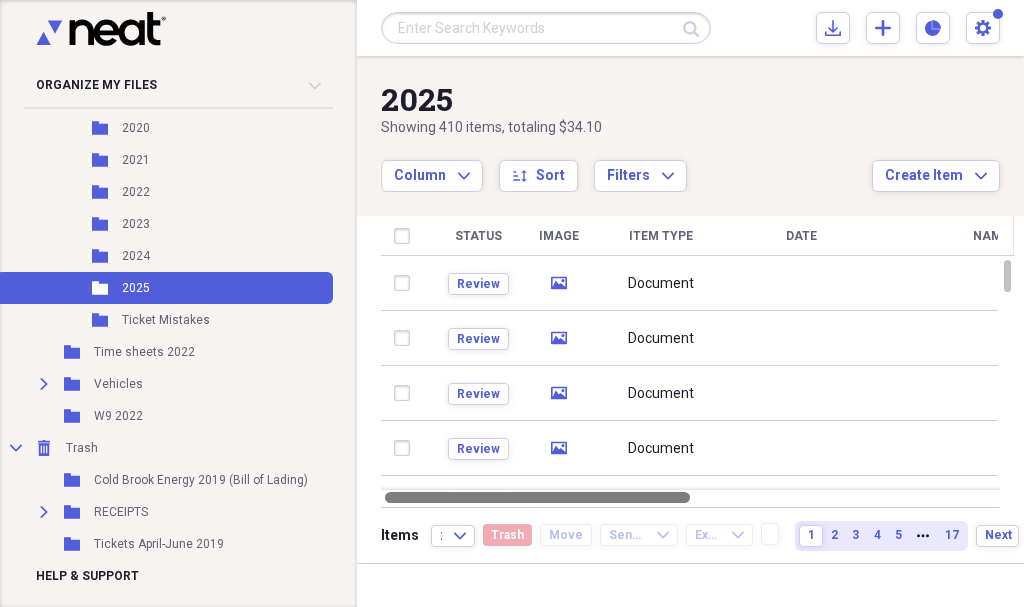 drag, startPoint x: 510, startPoint y: 494, endPoint x: 327, endPoint y: 499, distance: 183.0683 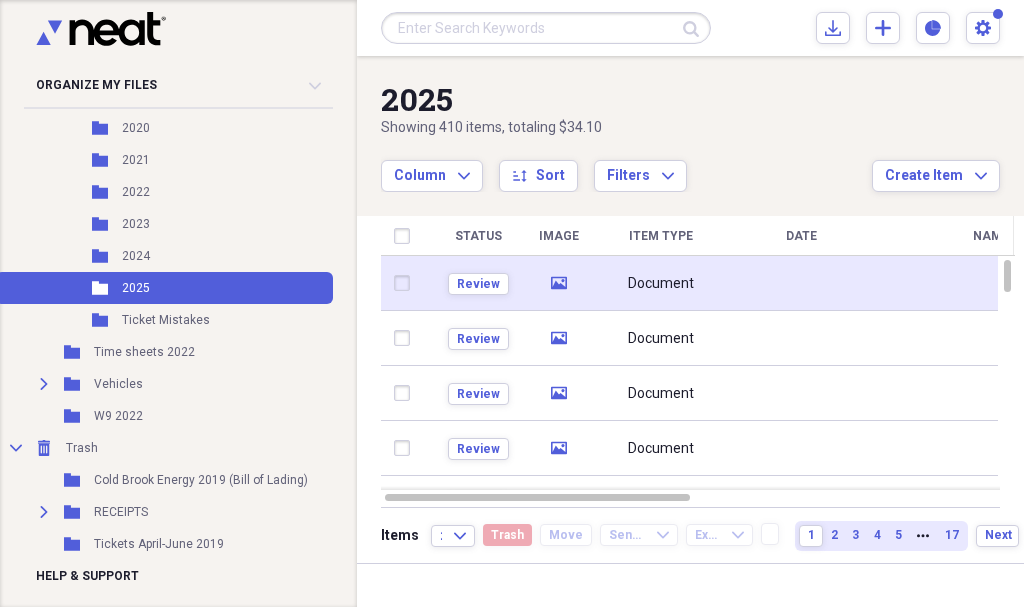 click on "Document" at bounding box center [661, 284] 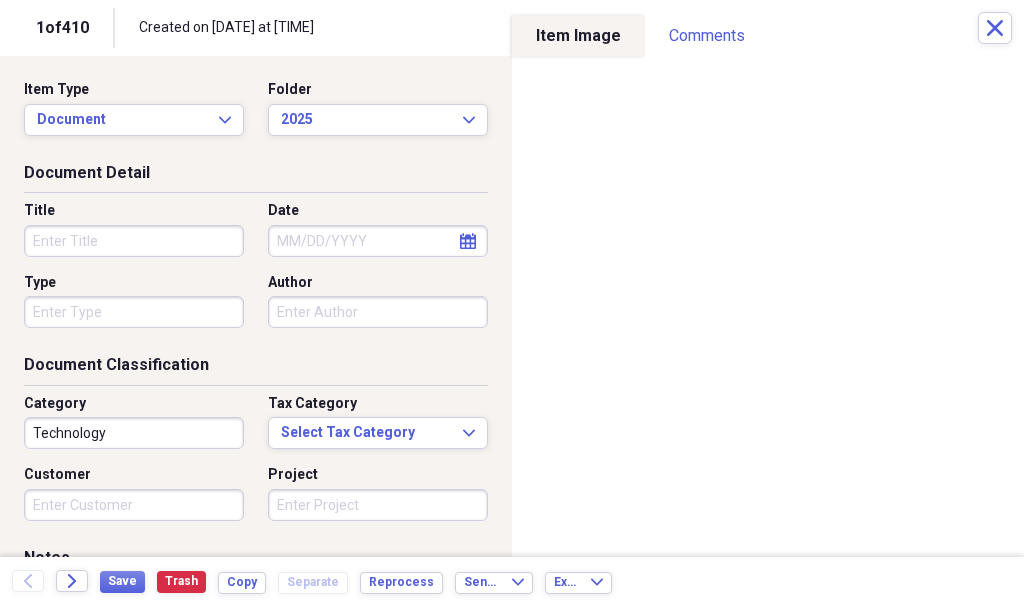 click on "Title" at bounding box center [134, 241] 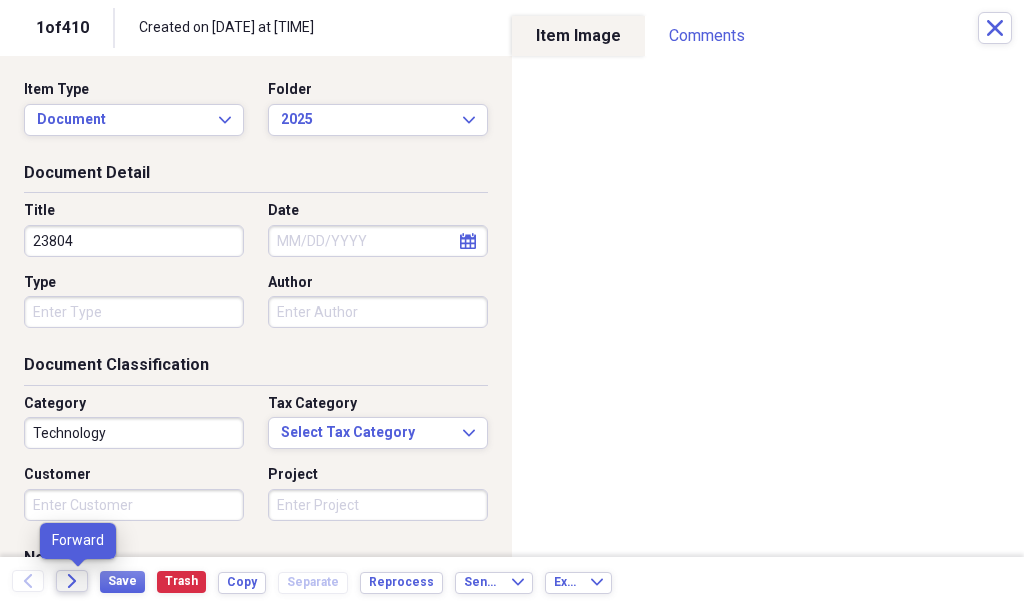 type on "23804" 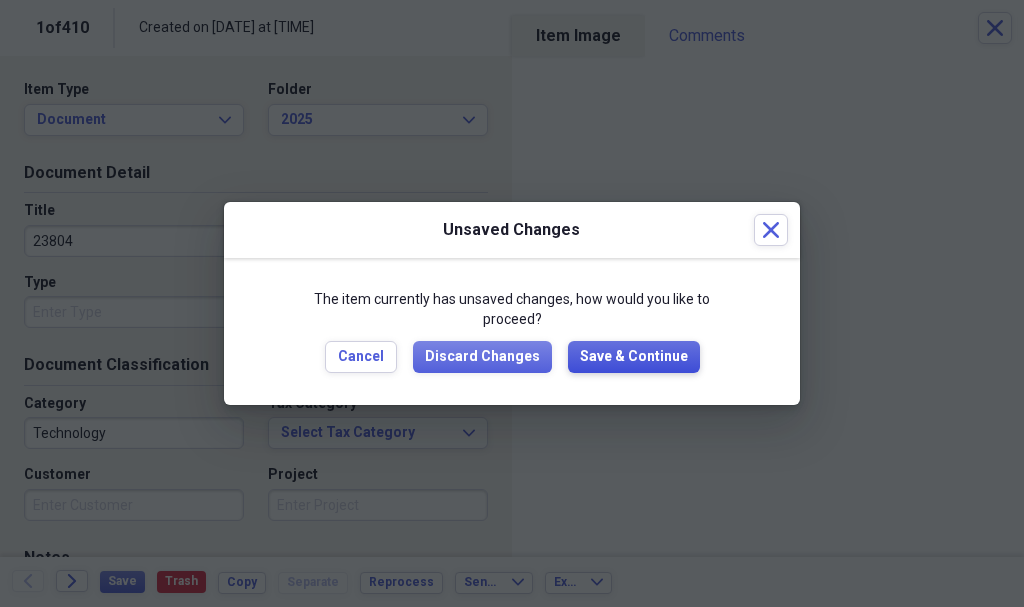 click on "Save & Continue" at bounding box center (634, 357) 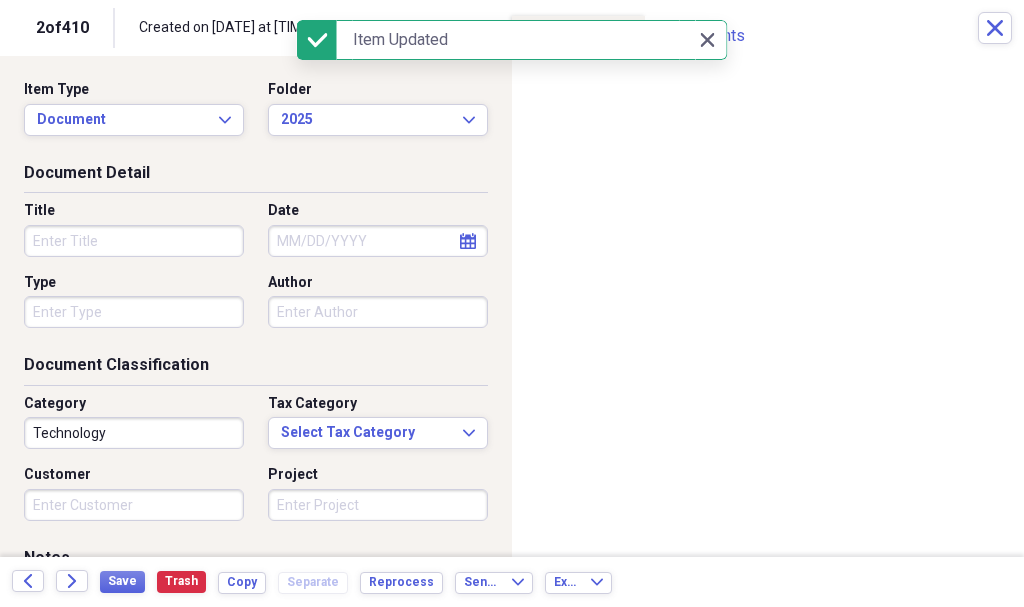 click on "Title" at bounding box center [134, 241] 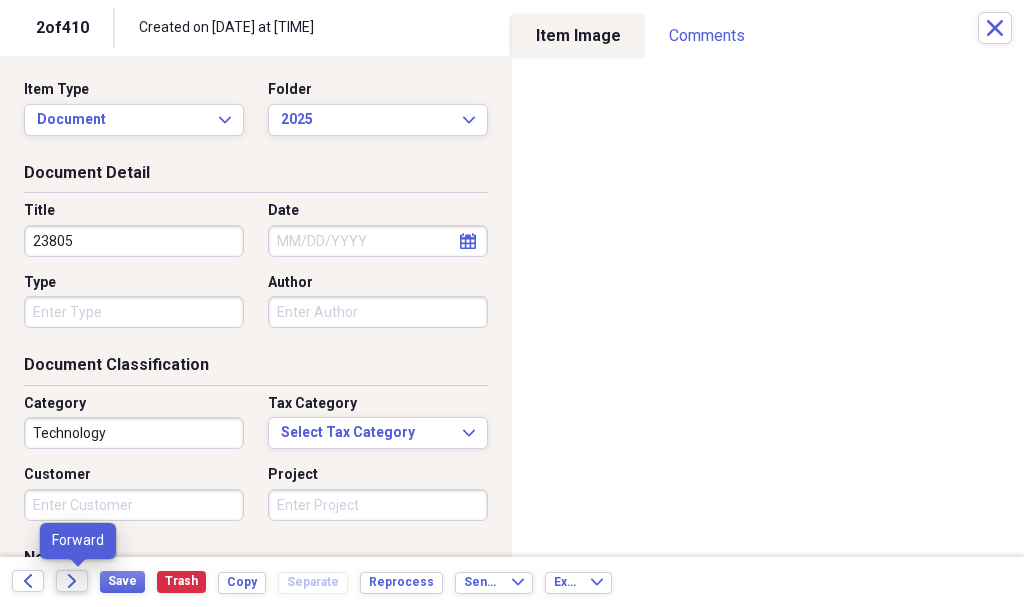 type on "23805" 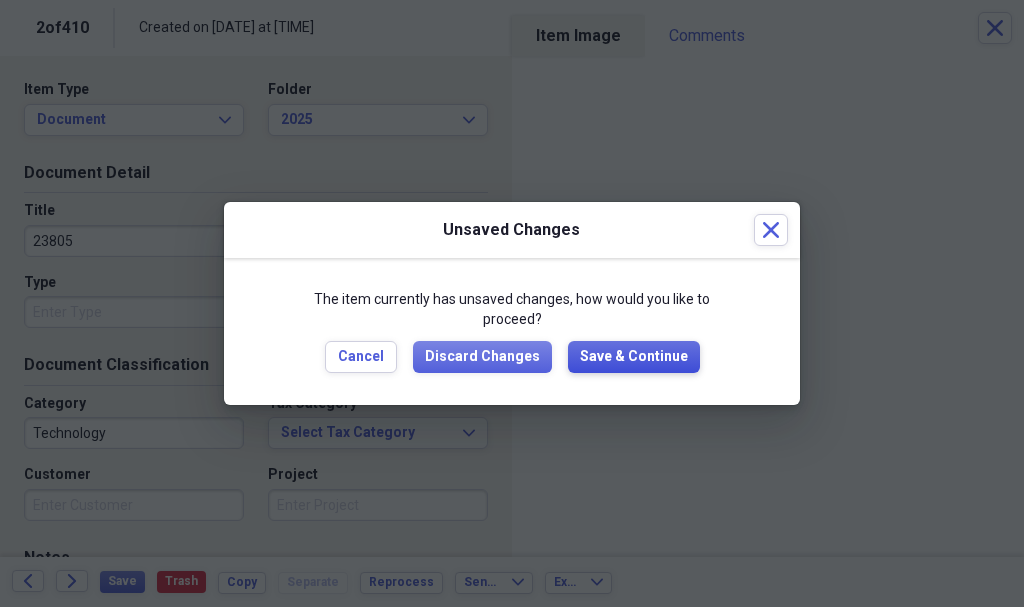 click on "Save & Continue" at bounding box center [634, 357] 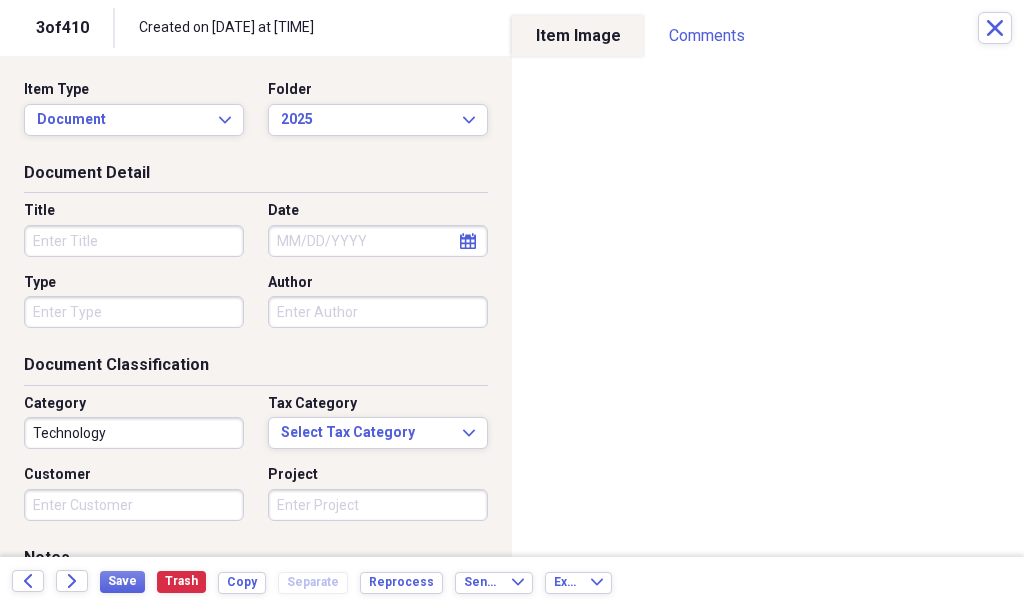 click on "Title" at bounding box center [134, 241] 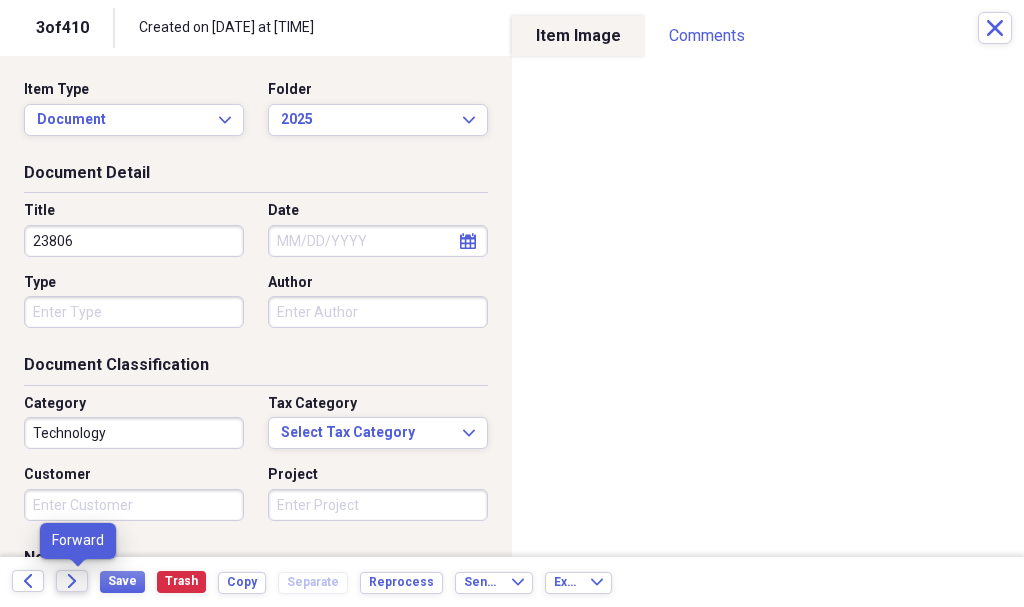 type on "23806" 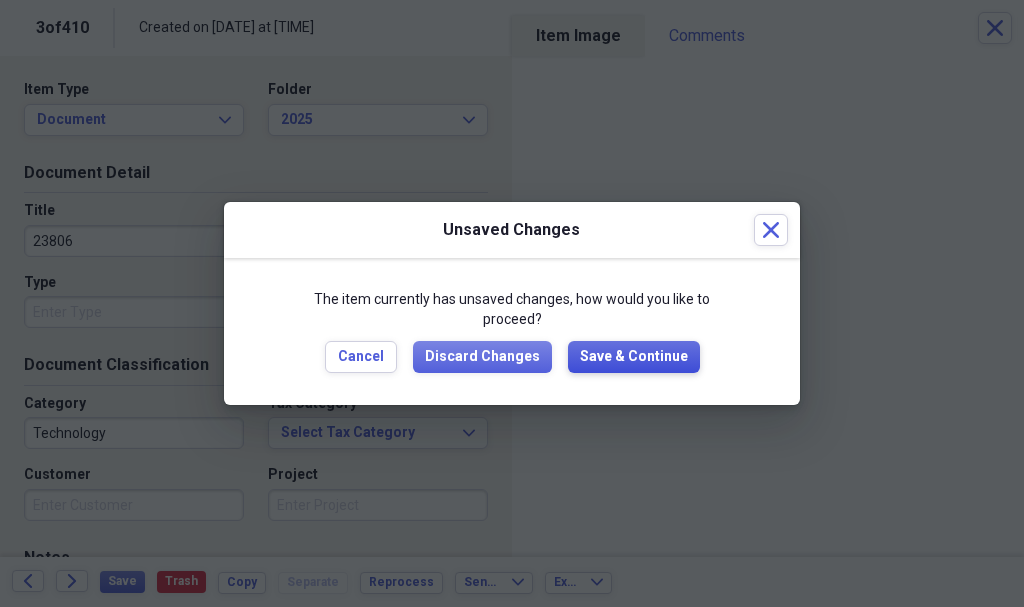 click on "Save & Continue" at bounding box center (634, 357) 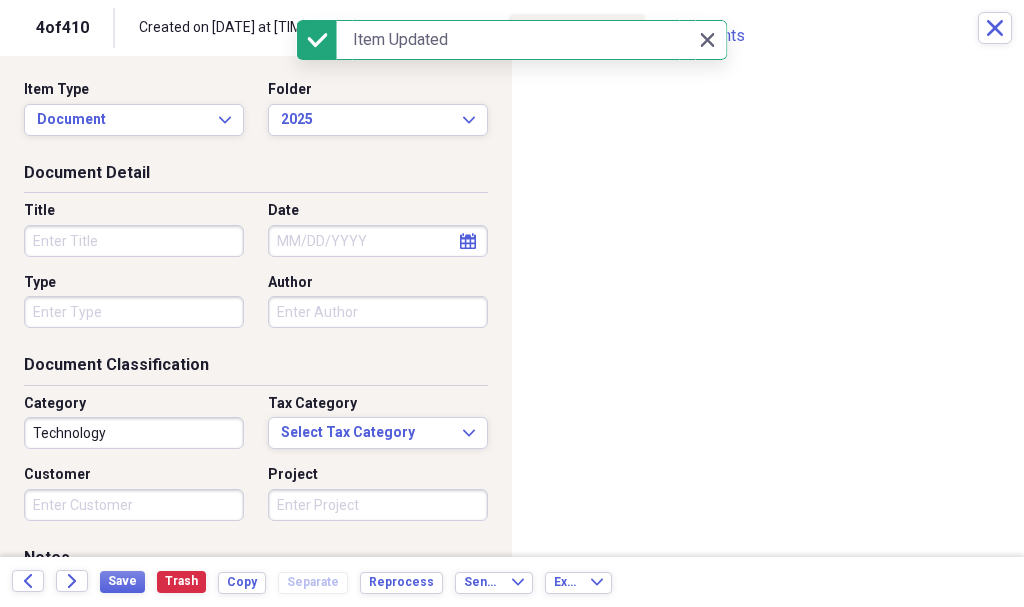 click on "Title" at bounding box center [140, 229] 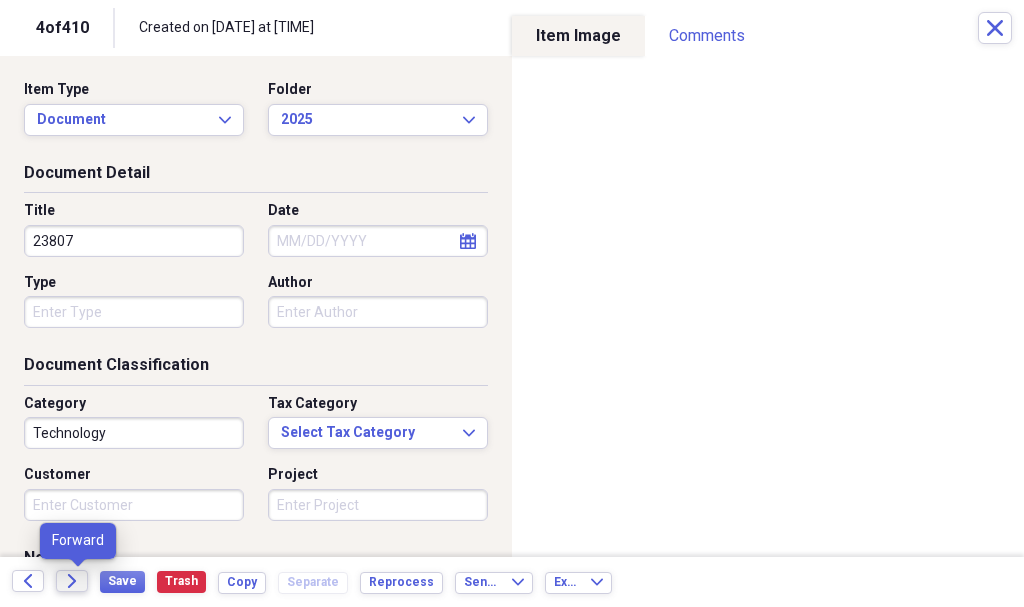 type on "23807" 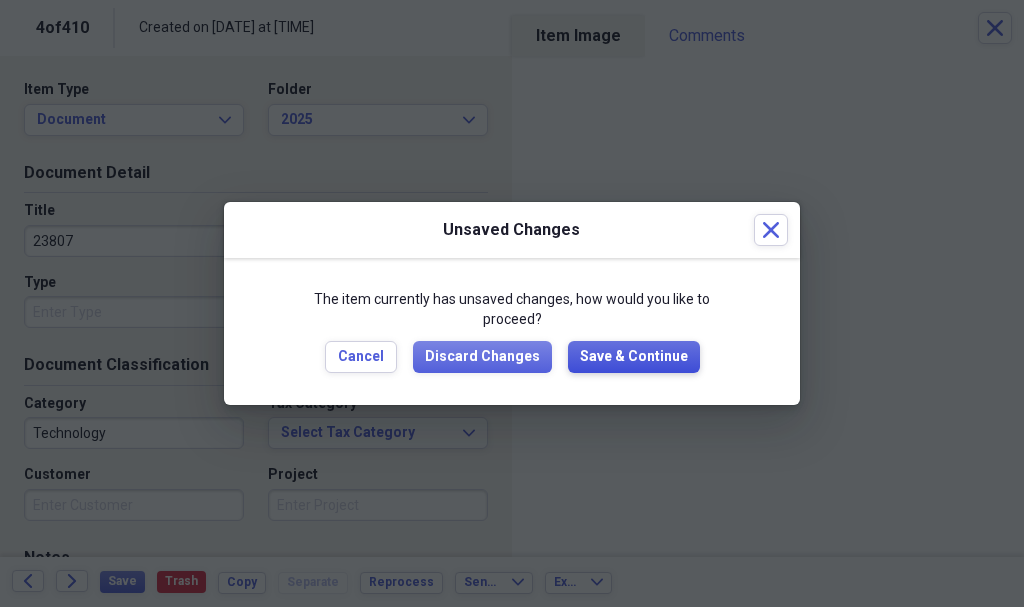 click on "Save & Continue" at bounding box center [634, 357] 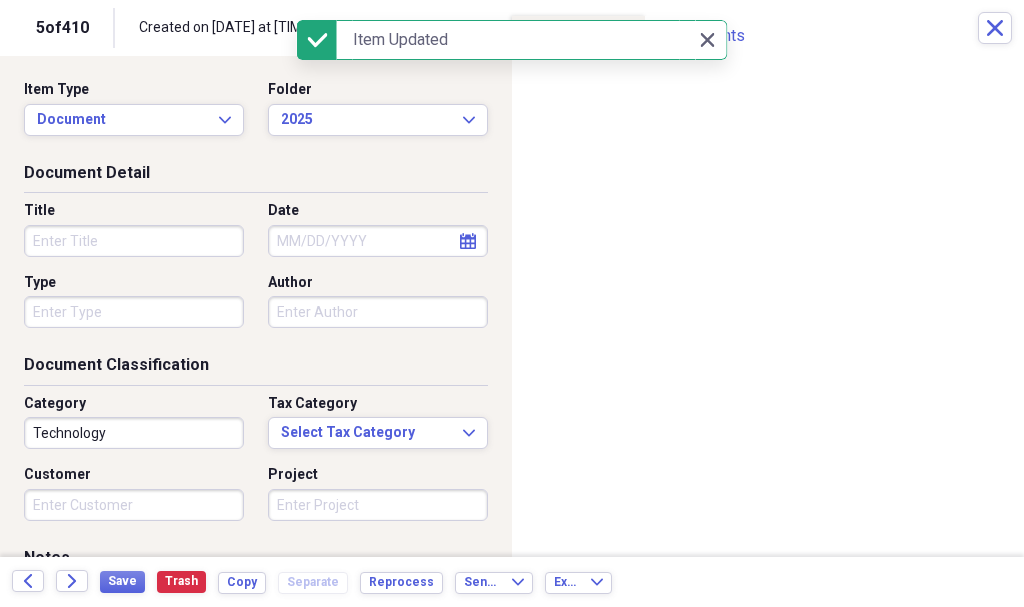 click on "Title" at bounding box center [134, 241] 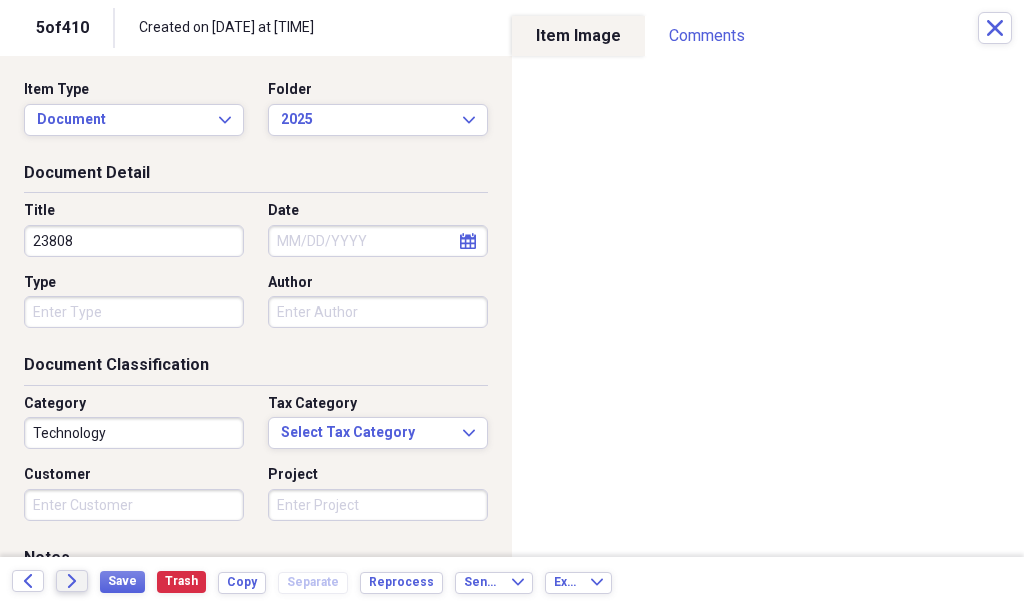 type on "23808" 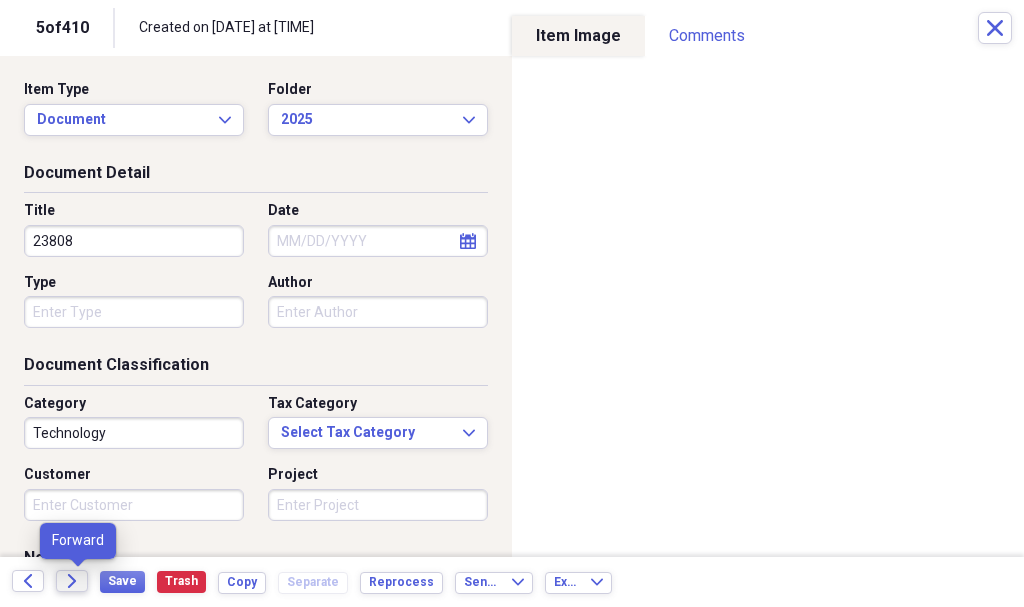 click on "Forward" 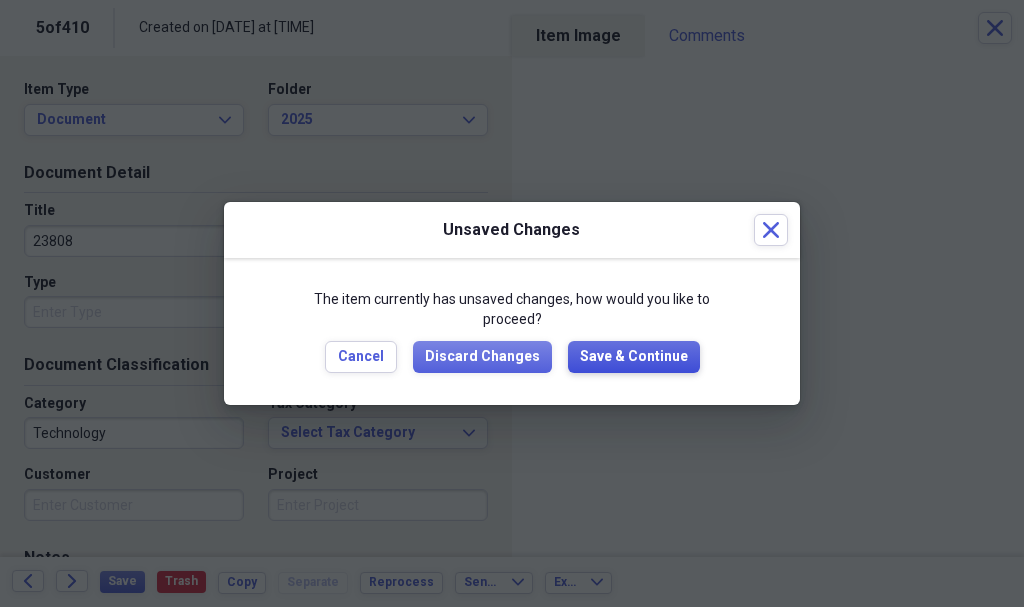 click on "Save & Continue" at bounding box center (634, 357) 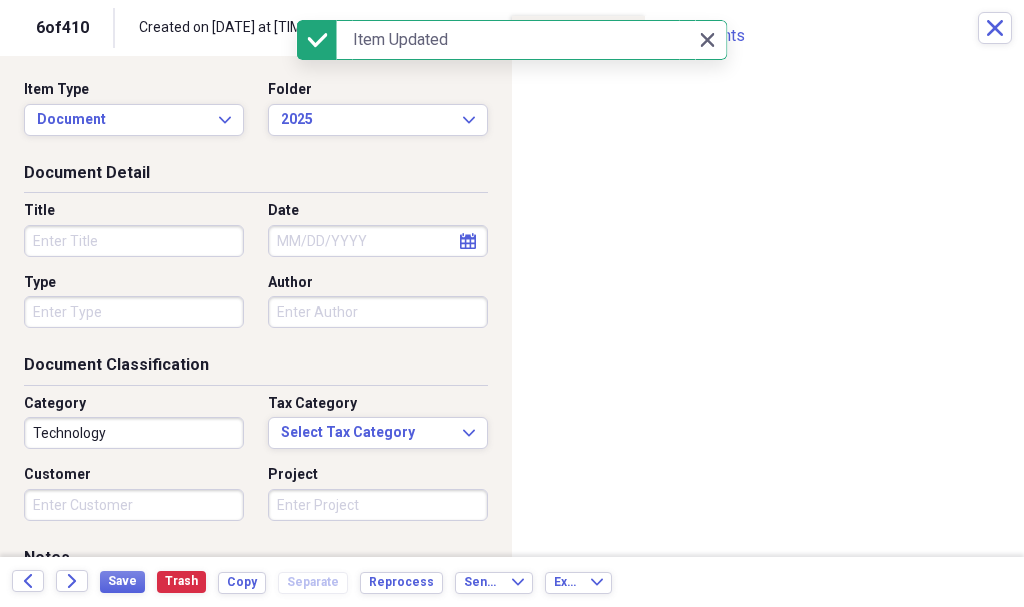 click on "Title" at bounding box center [134, 241] 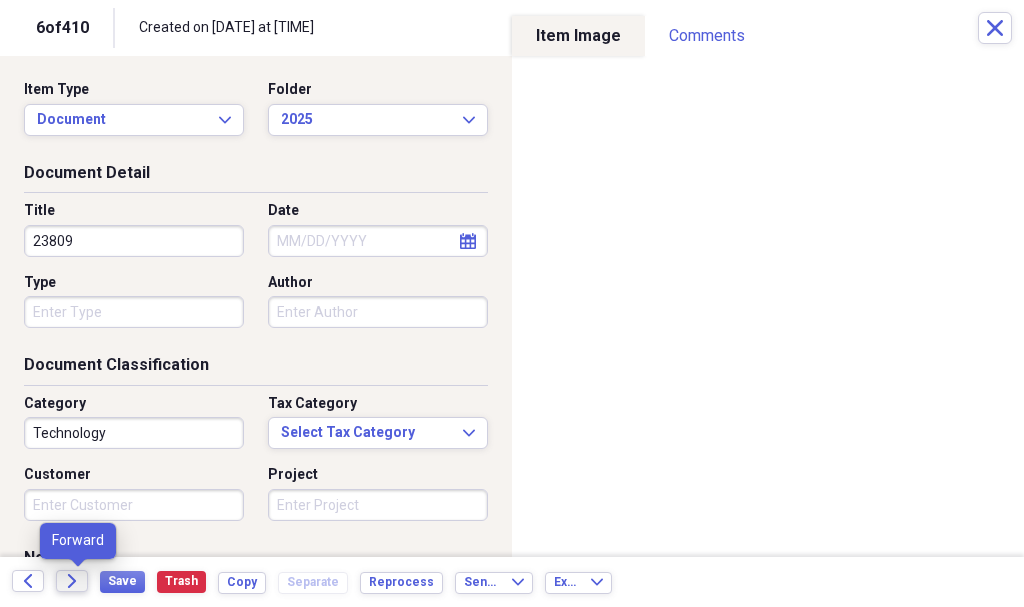 type on "23809" 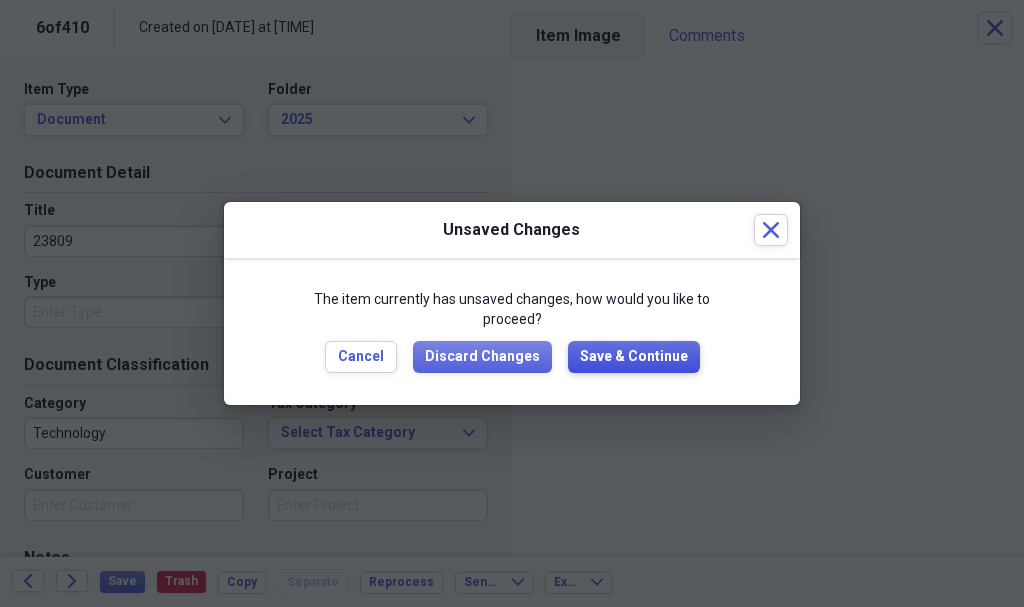 click on "Save & Continue" at bounding box center [634, 357] 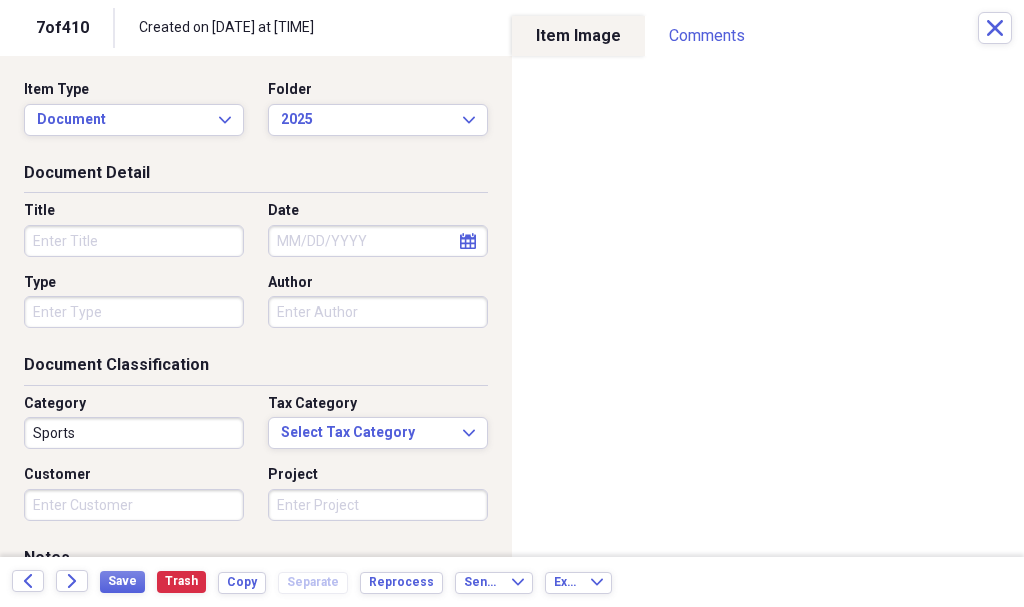 click on "Title" at bounding box center [134, 241] 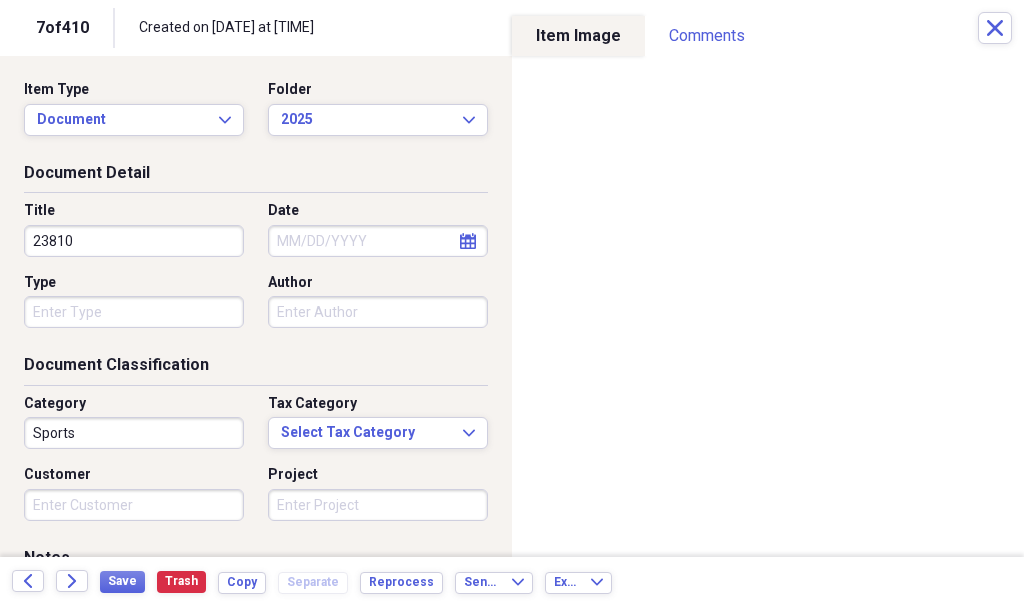 type on "23810" 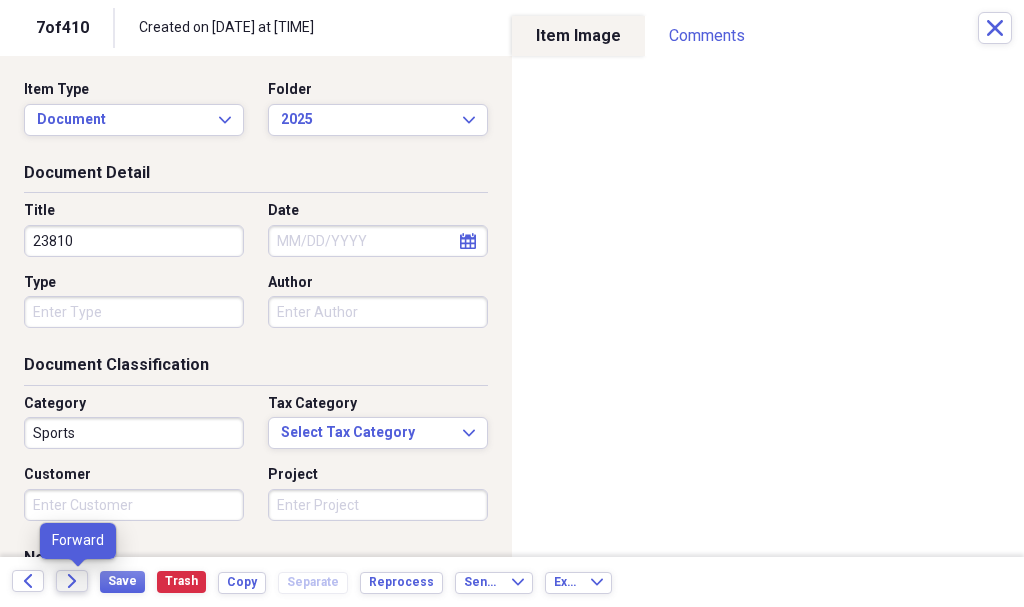 click on "Forward" 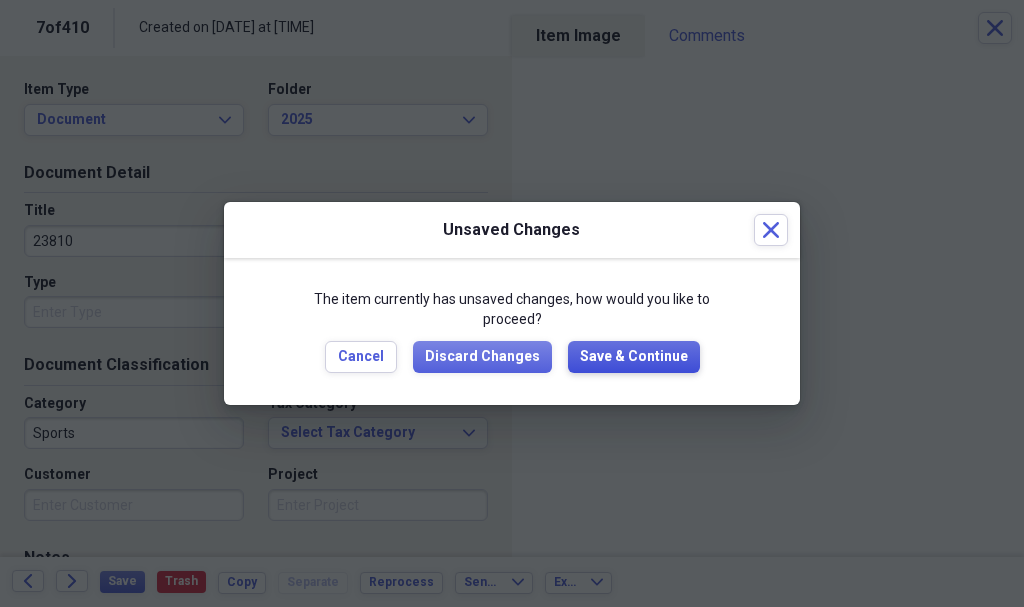click on "Save & Continue" at bounding box center [634, 357] 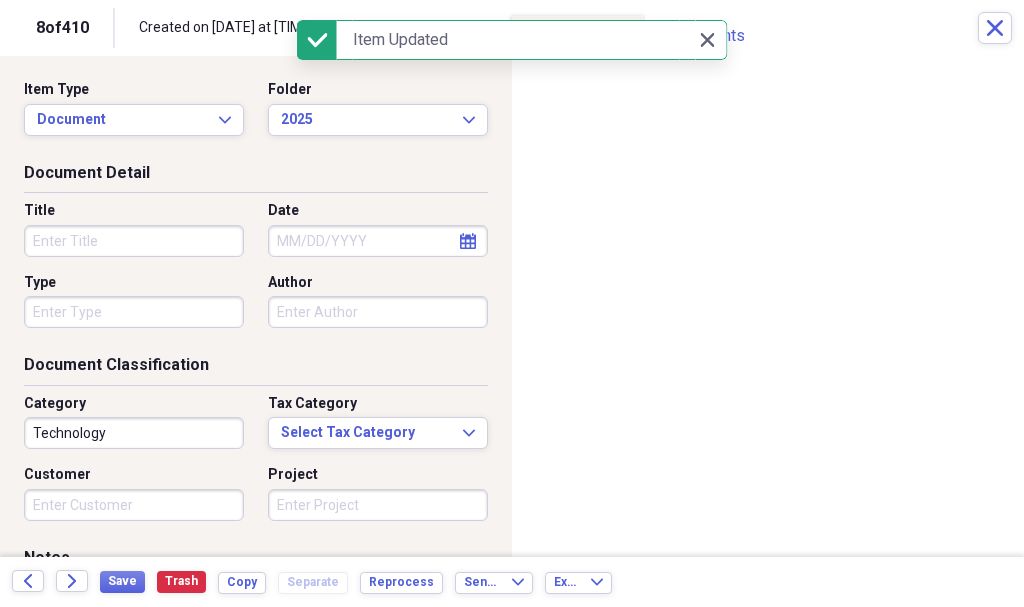 click on "Title" at bounding box center [134, 241] 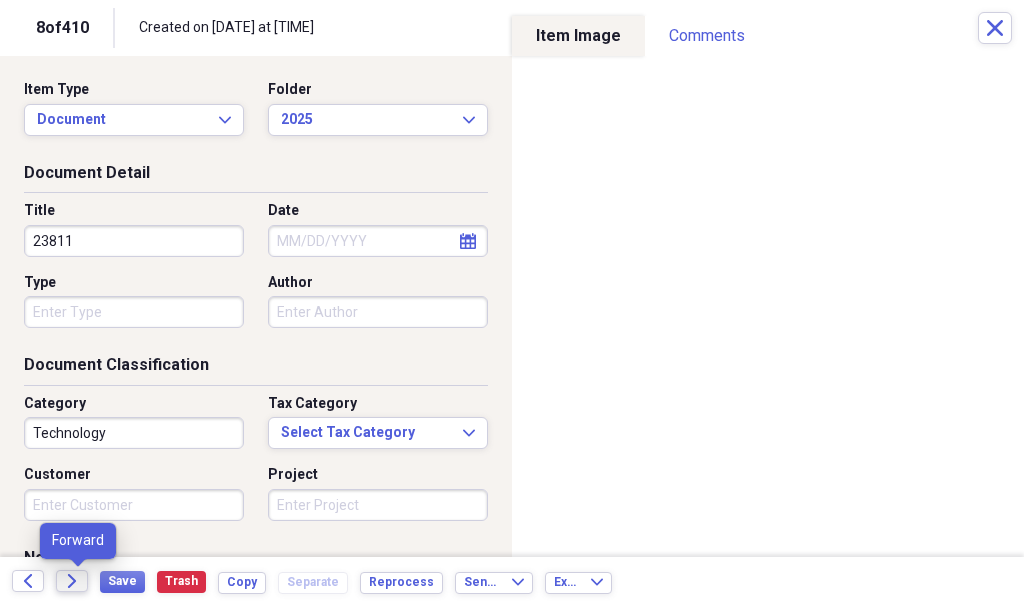 type on "23811" 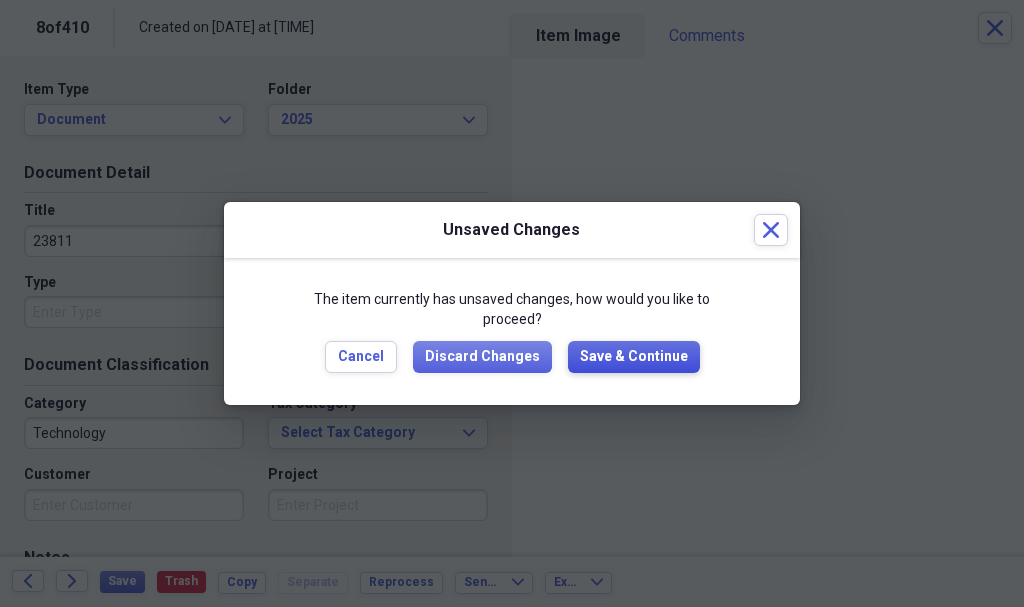 click on "Save & Continue" at bounding box center [634, 357] 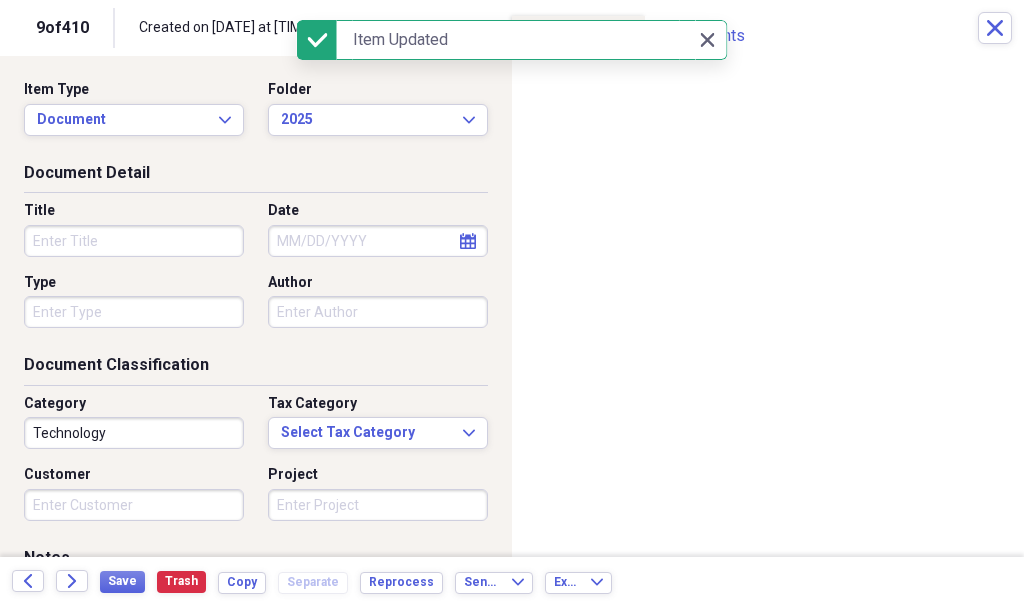 click on "Title" at bounding box center (134, 241) 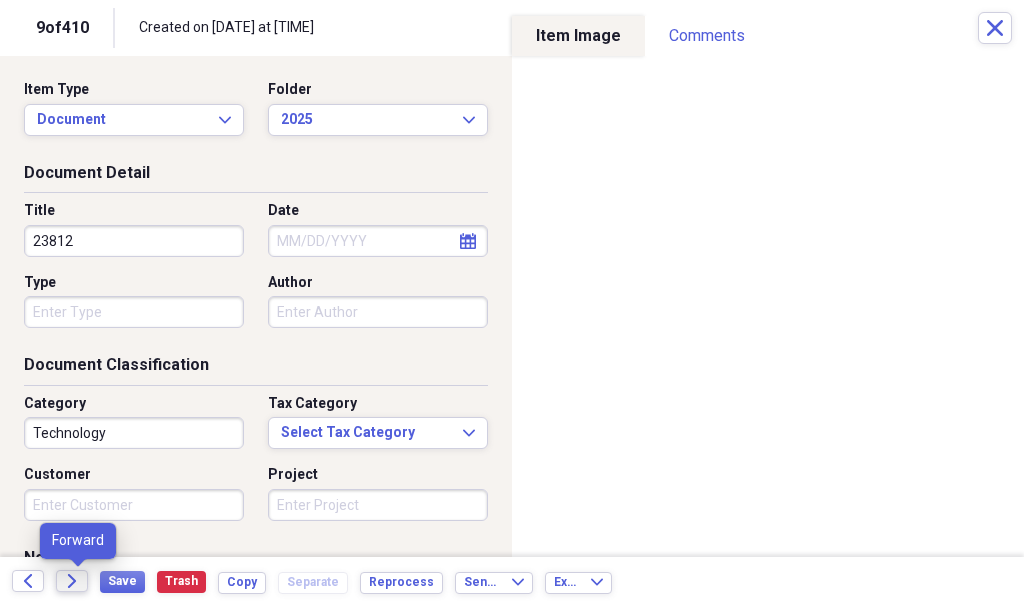 type on "23812" 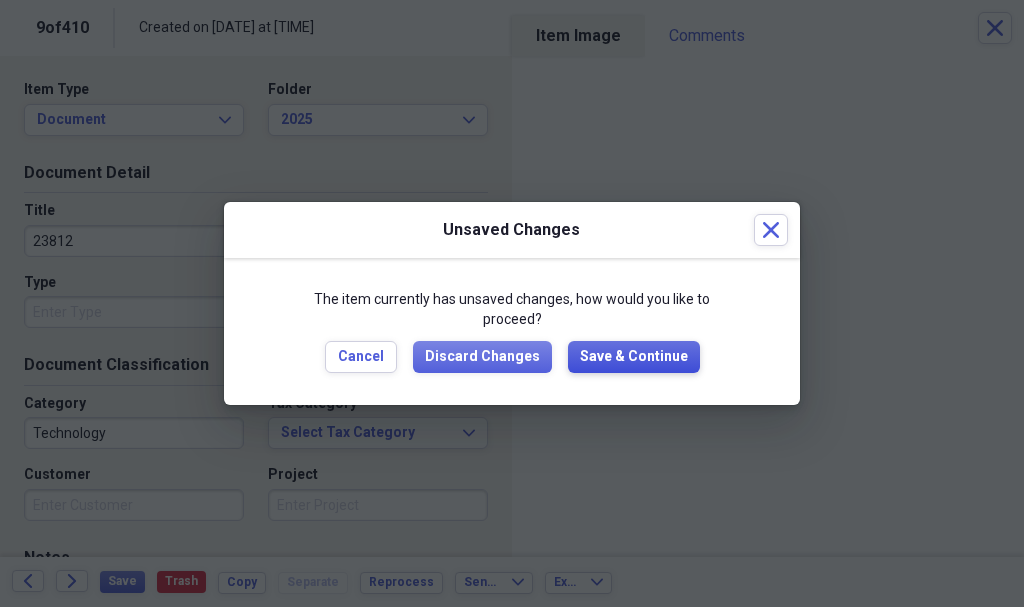 click on "Save & Continue" at bounding box center [634, 357] 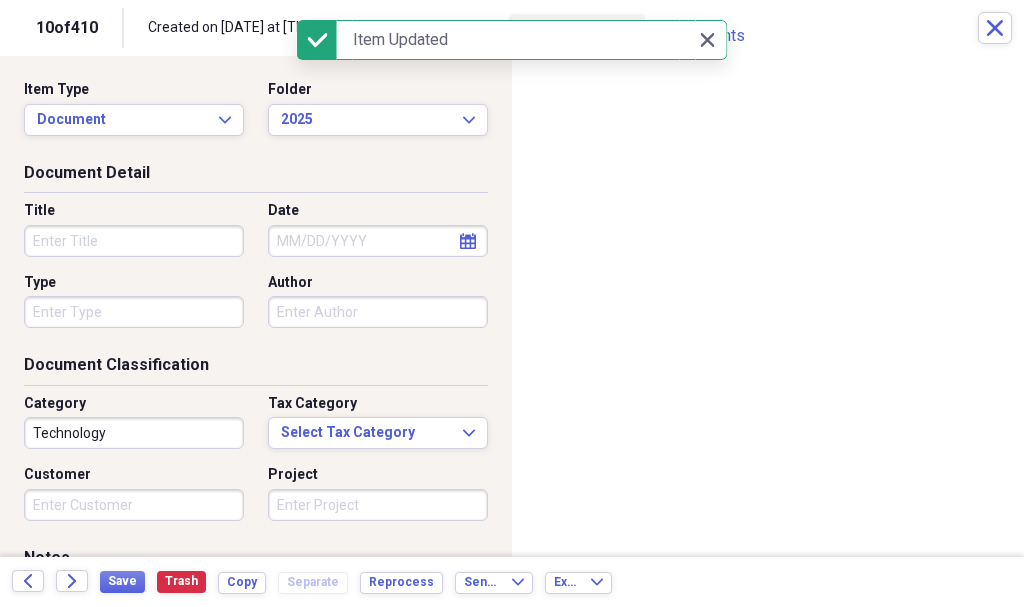 click on "Title" at bounding box center (134, 241) 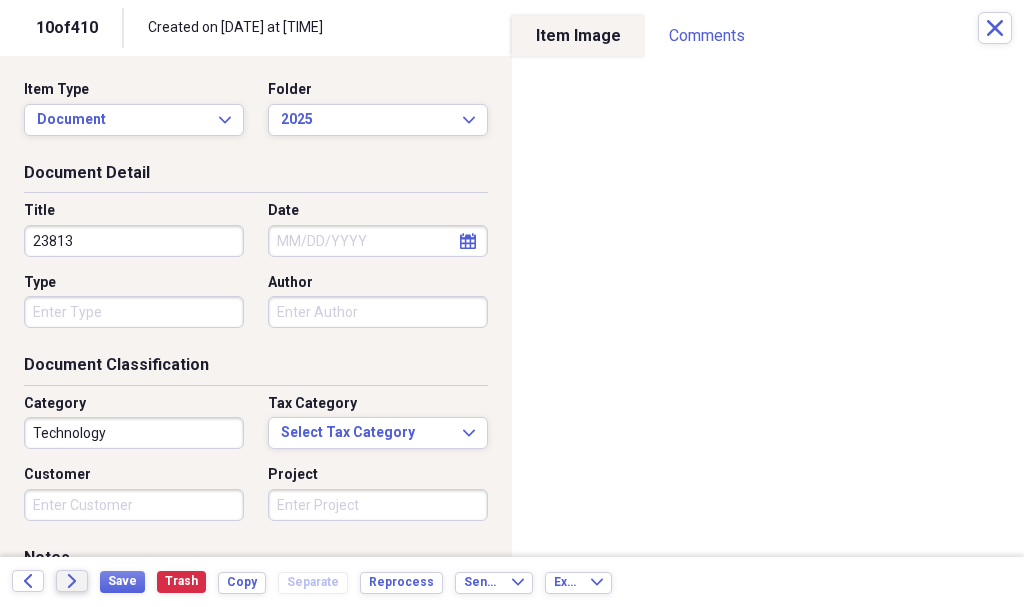 type on "23813" 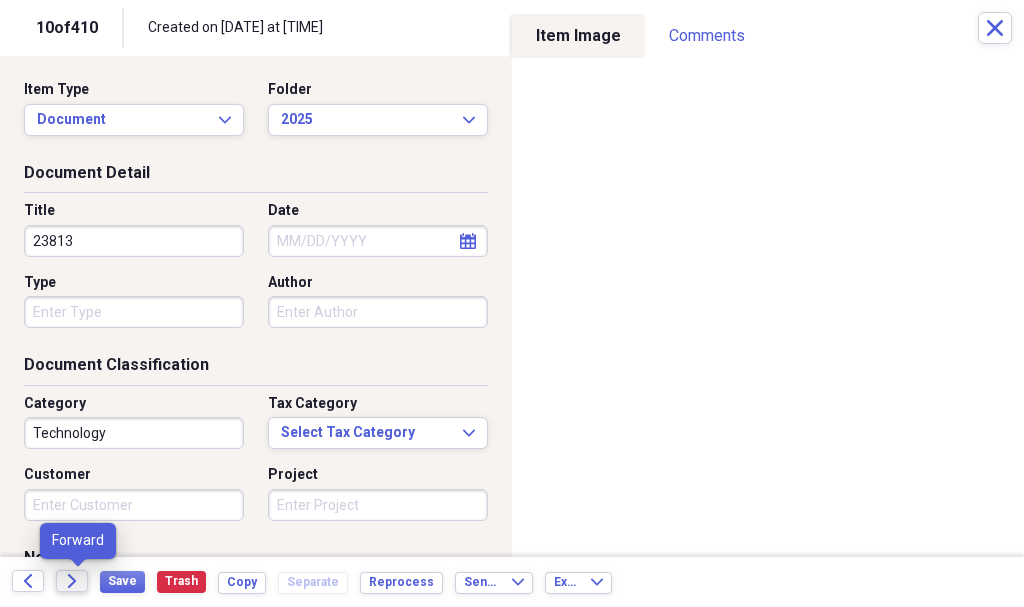 click on "Forward" 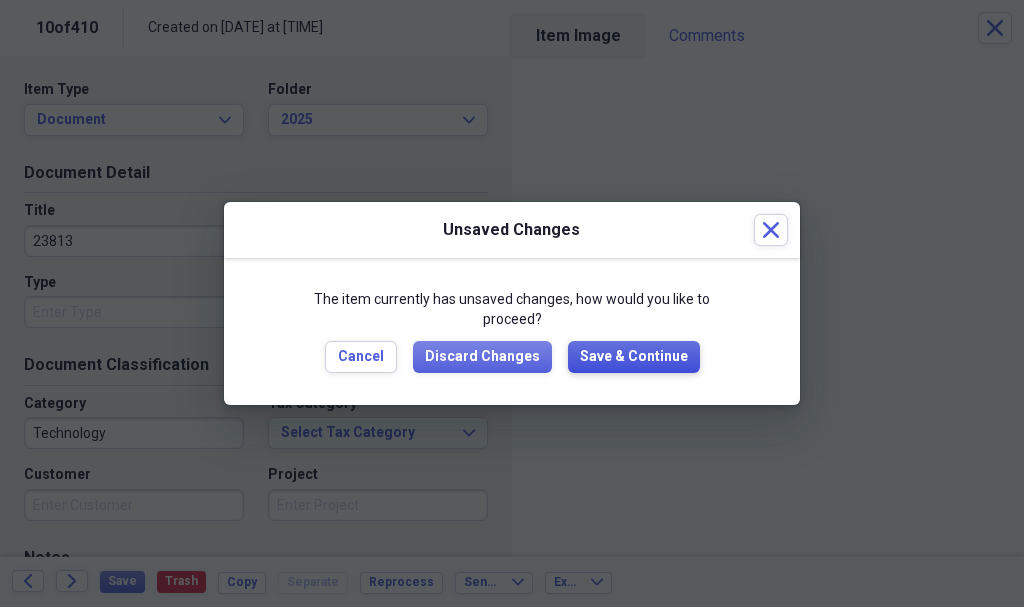click on "Save & Continue" at bounding box center (634, 357) 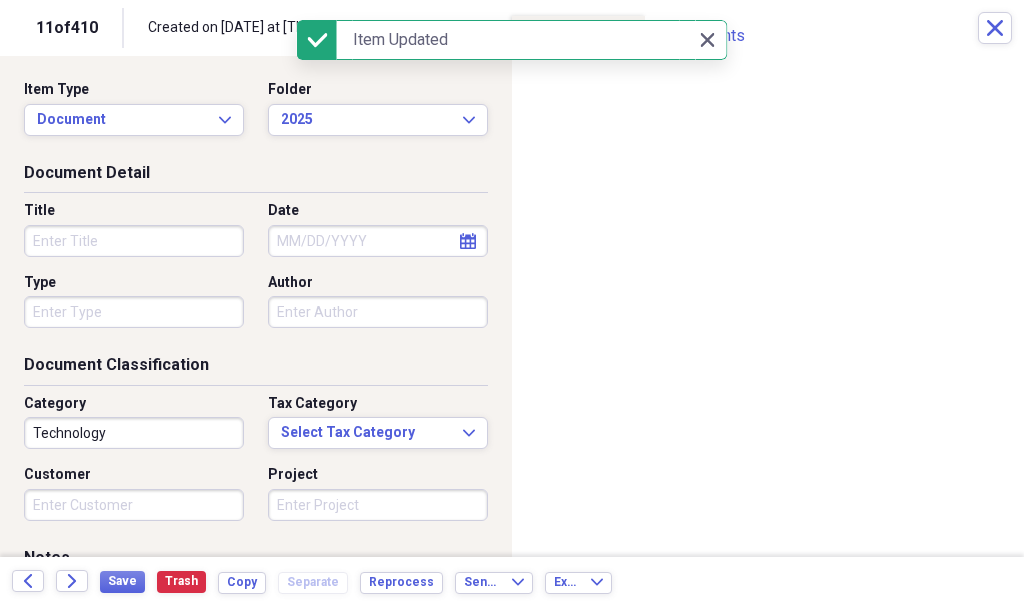 click on "Title" at bounding box center [134, 241] 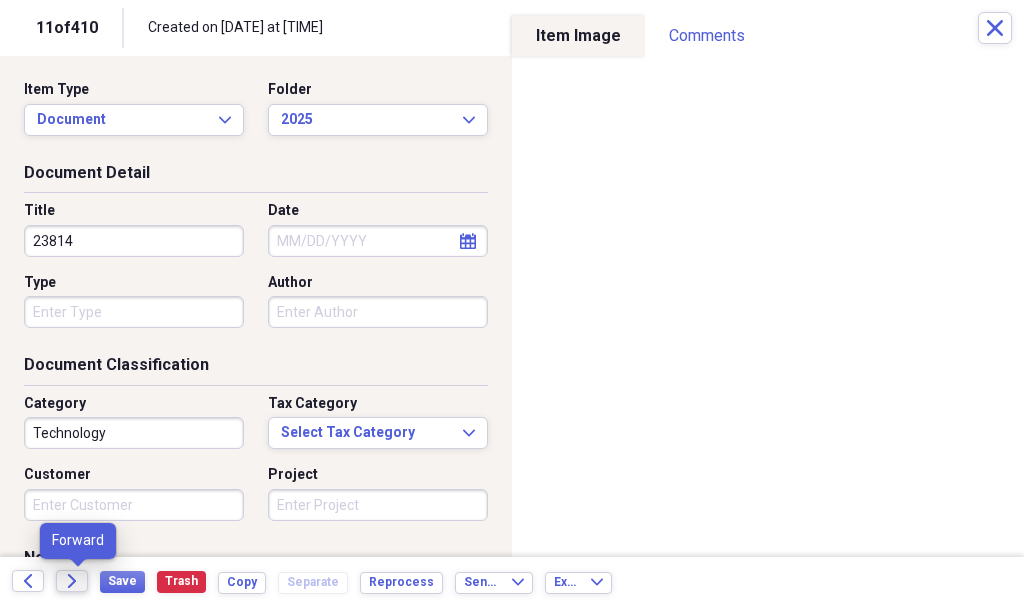 type on "23814" 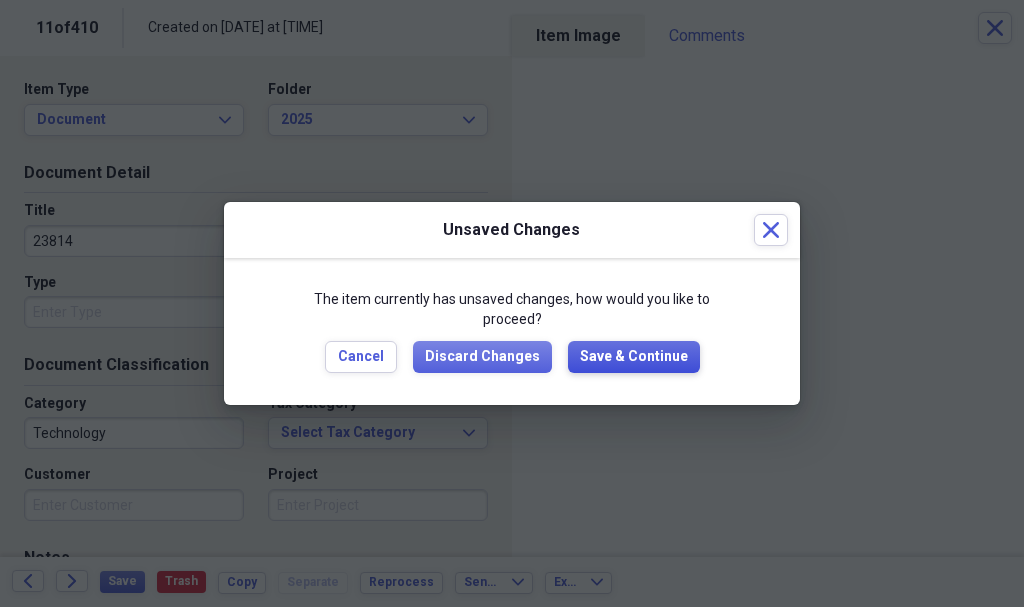click on "Save & Continue" at bounding box center (634, 357) 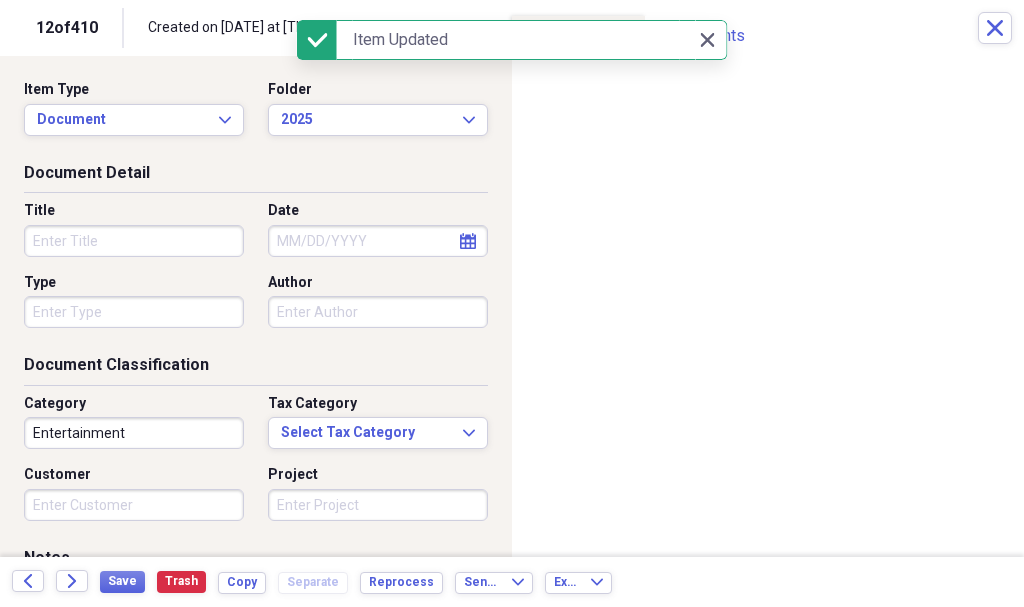 click on "Title" at bounding box center [134, 241] 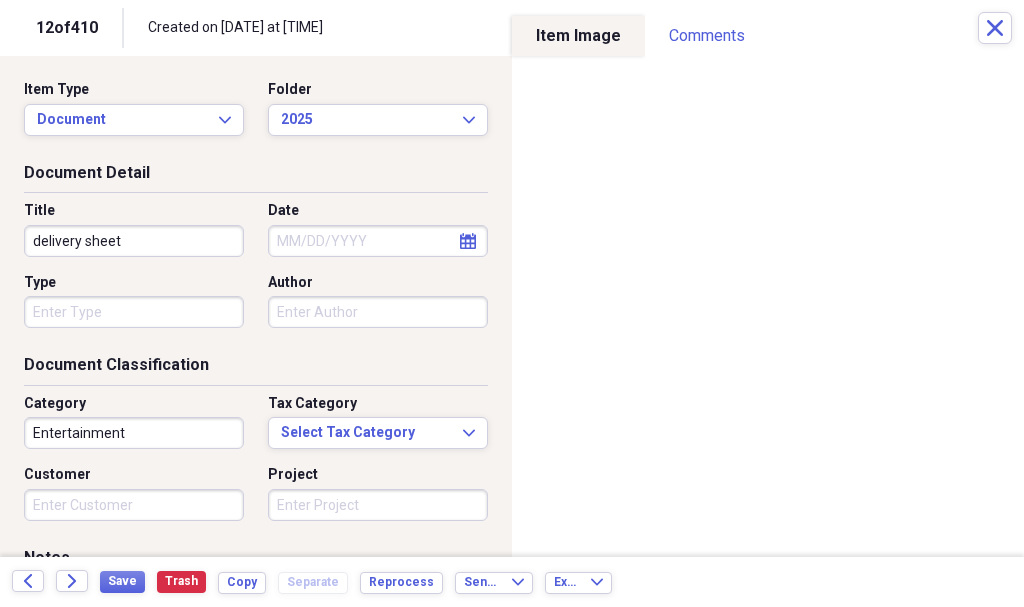 type on "delivery sheet" 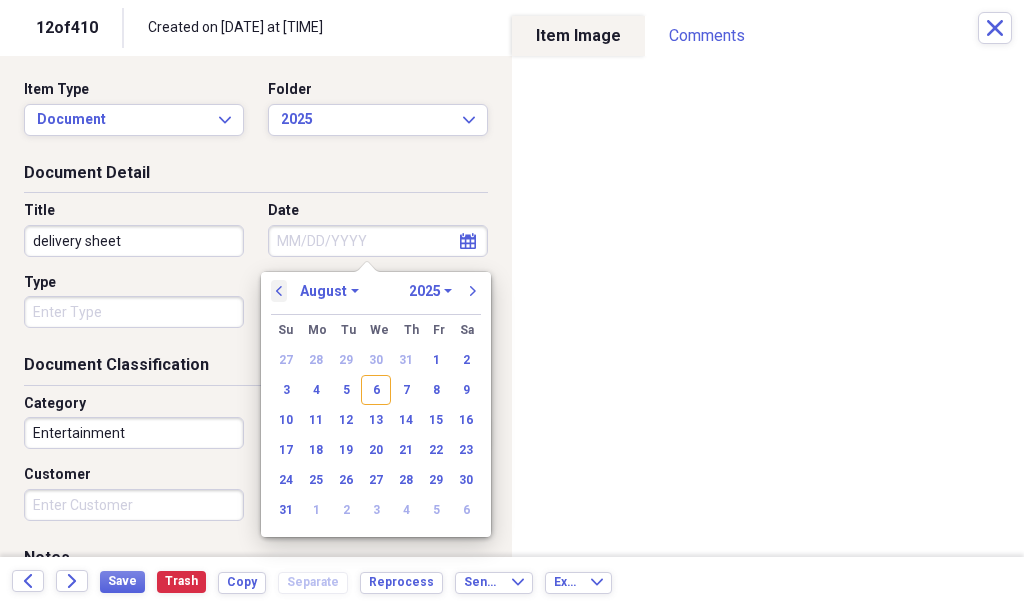 click on "previous" at bounding box center [279, 291] 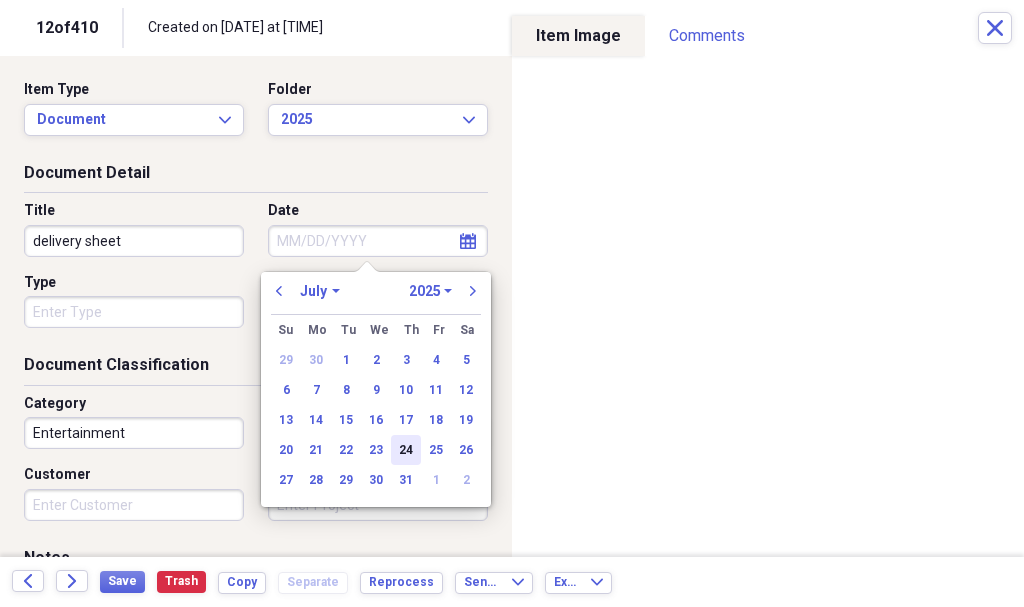 click on "24" at bounding box center (406, 450) 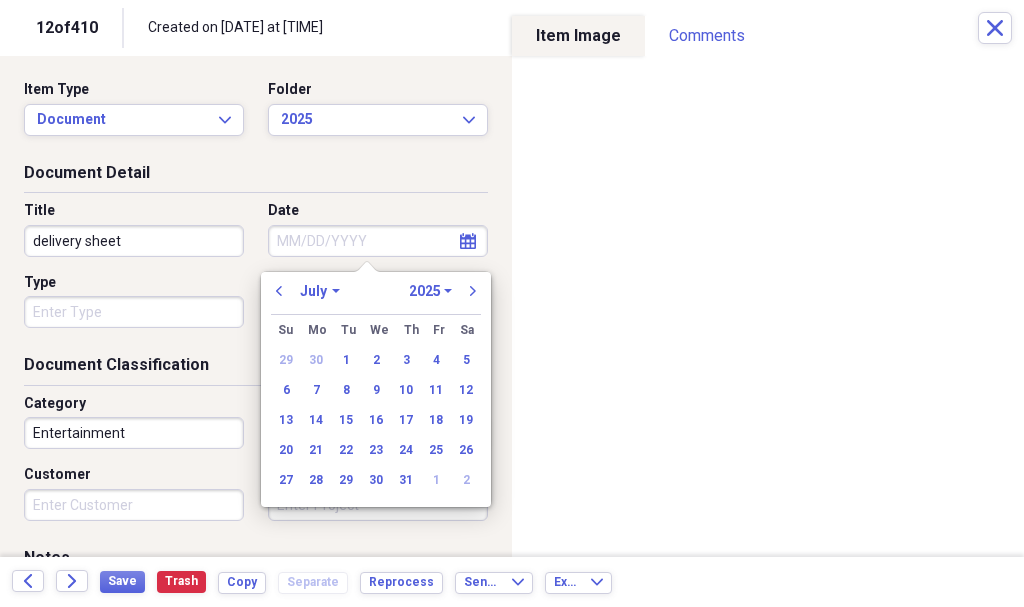type on "07/24/2025" 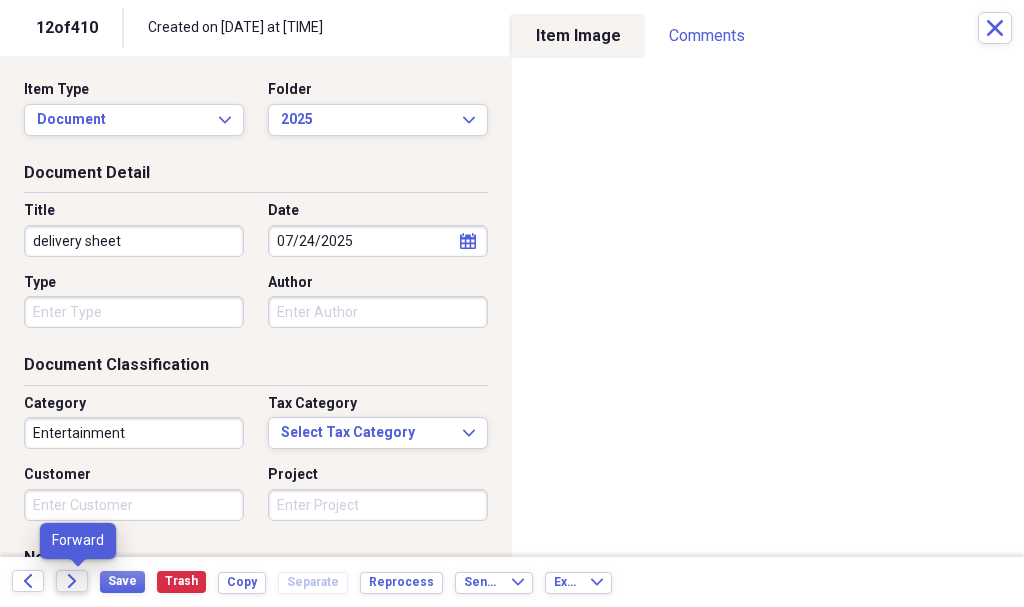 click on "Forward" 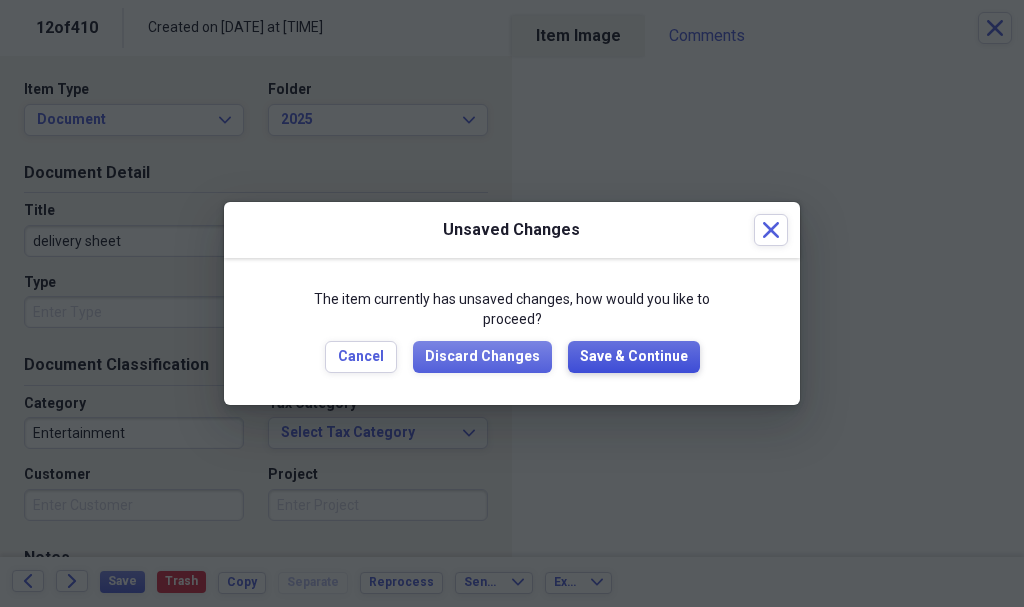 click on "Save & Continue" at bounding box center [634, 357] 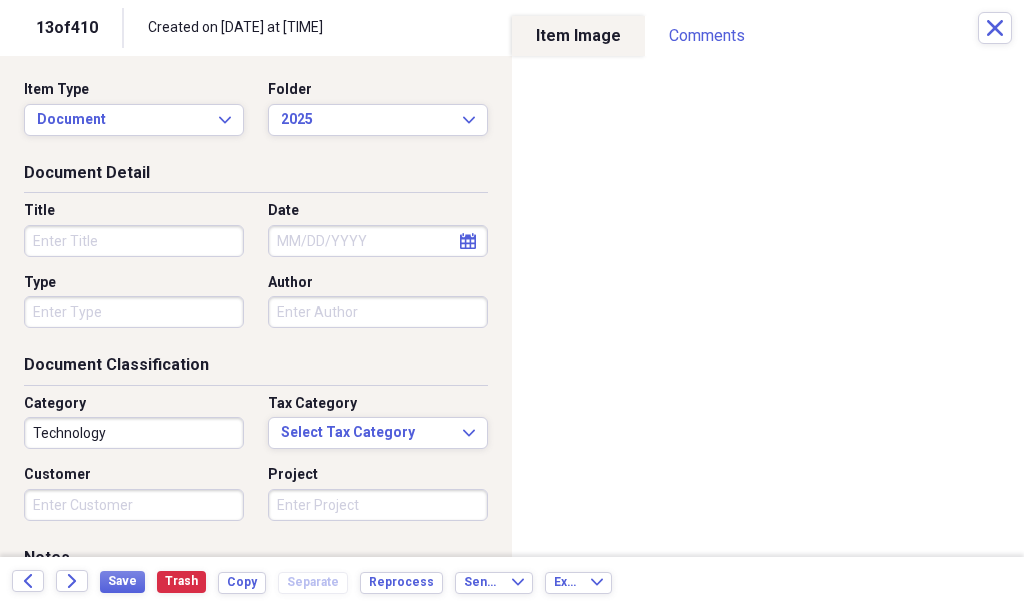 click on "Title" at bounding box center [134, 241] 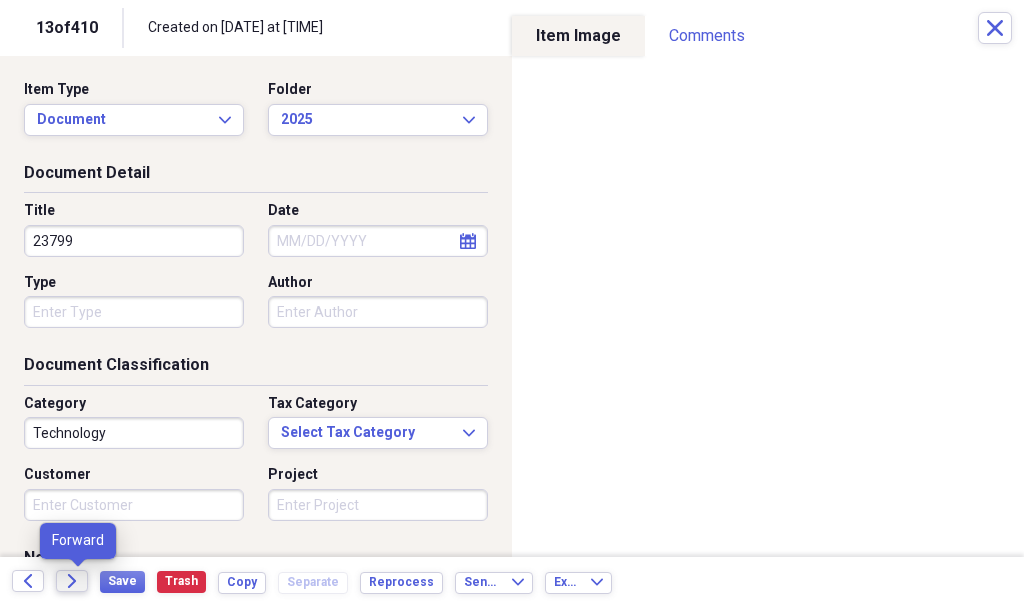 type on "23799" 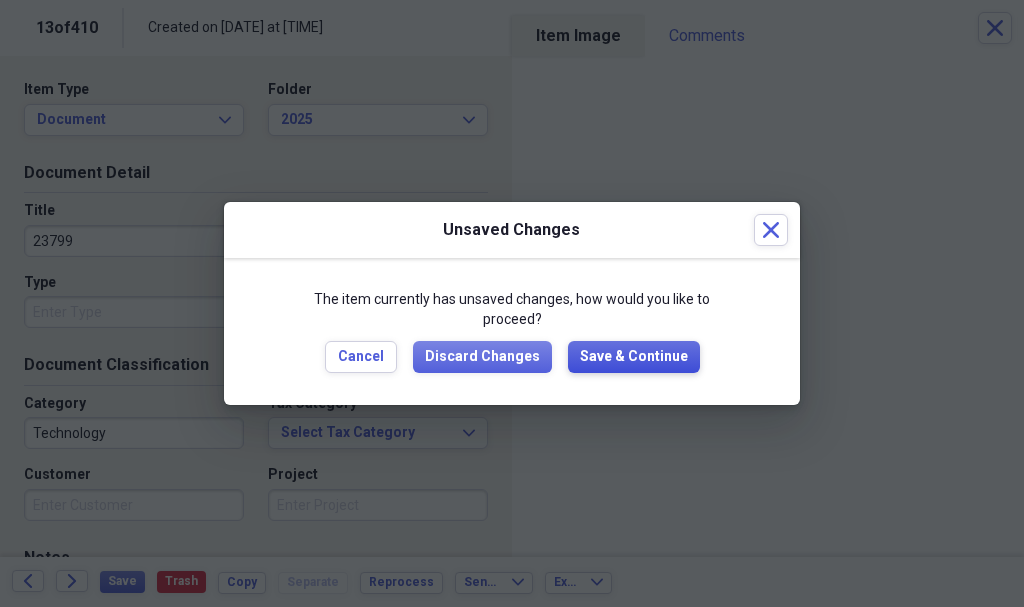 click on "Save & Continue" at bounding box center (634, 357) 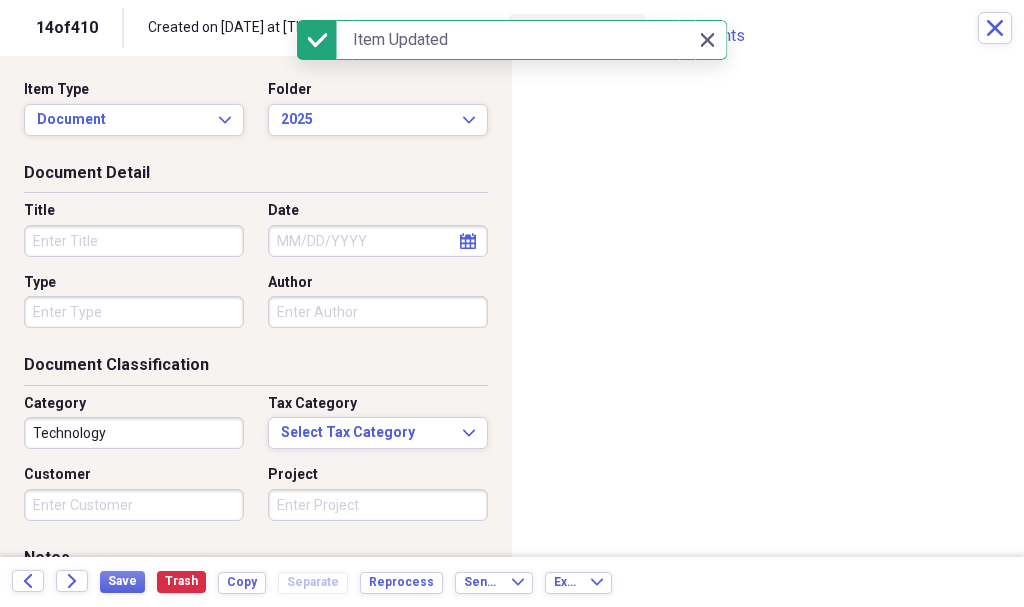 click on "Title" at bounding box center [134, 241] 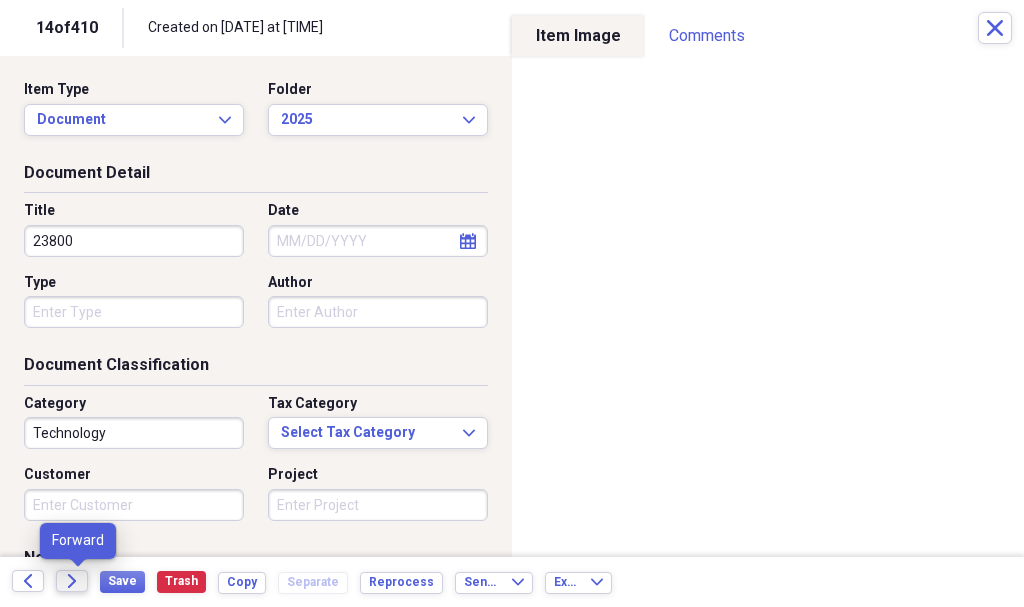 type on "23800" 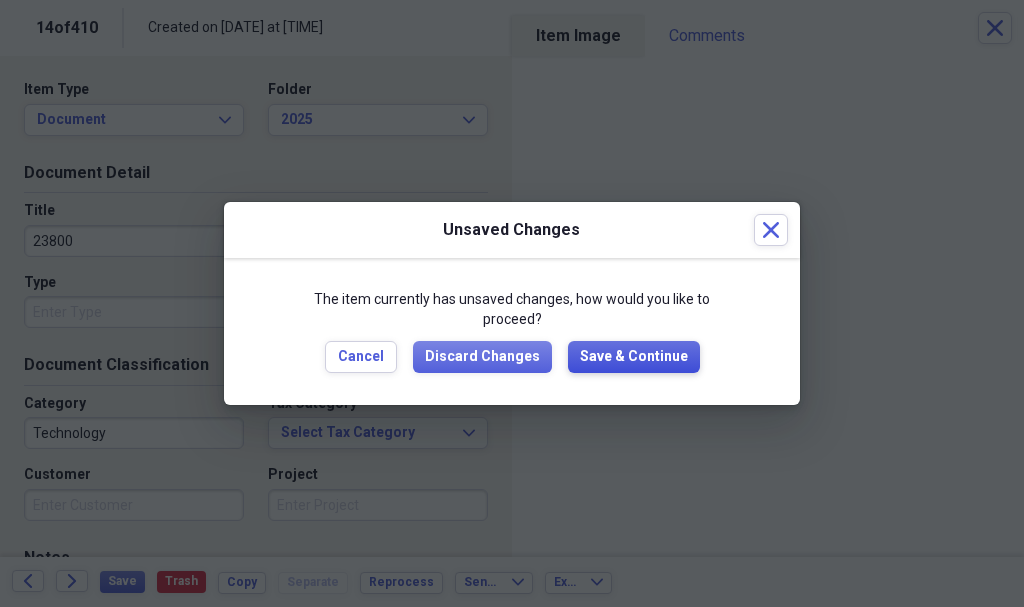 click on "Save & Continue" at bounding box center [634, 357] 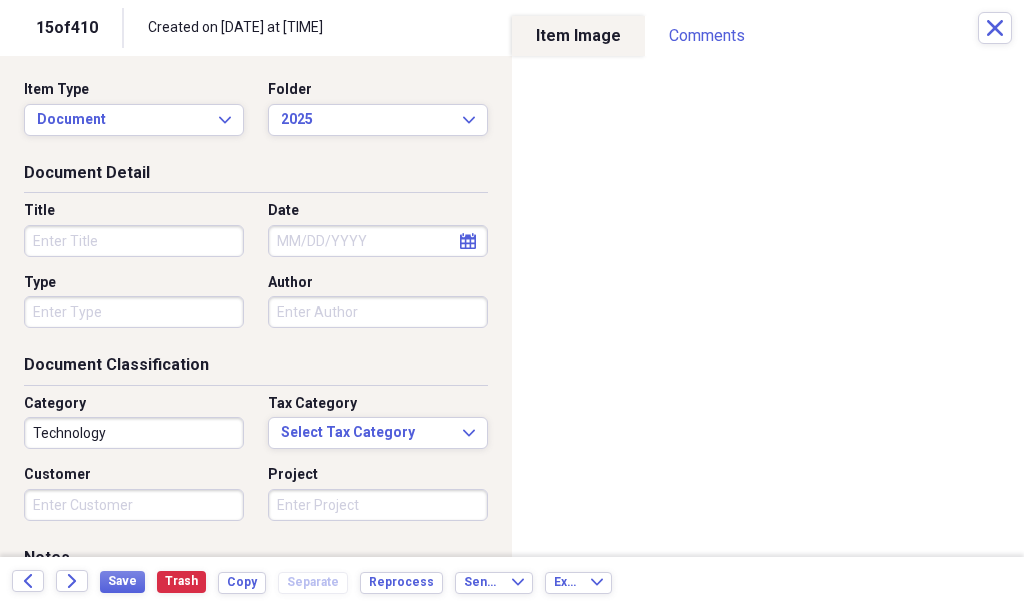click on "Title" at bounding box center (134, 241) 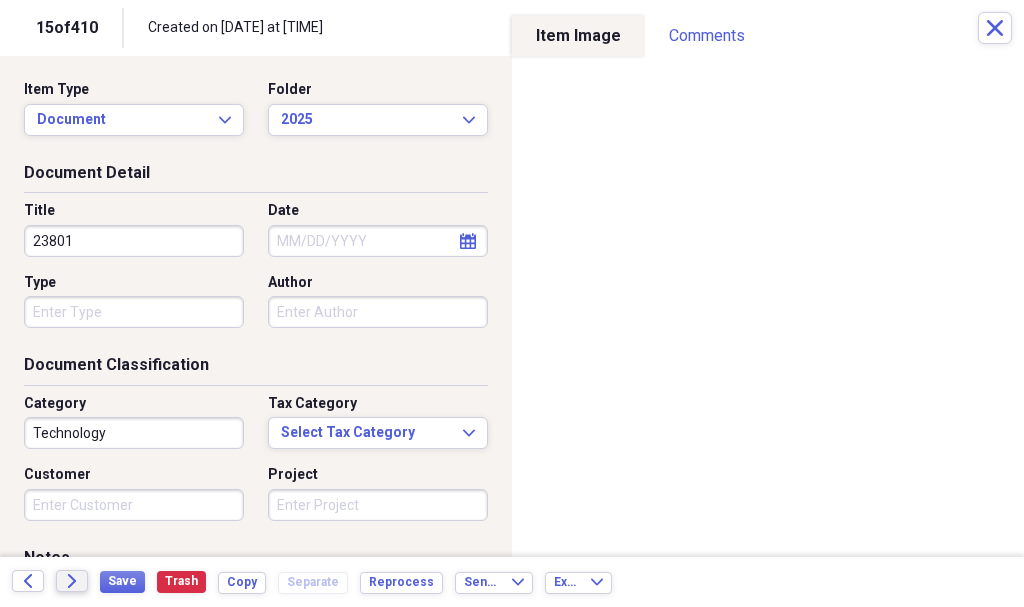 type on "23801" 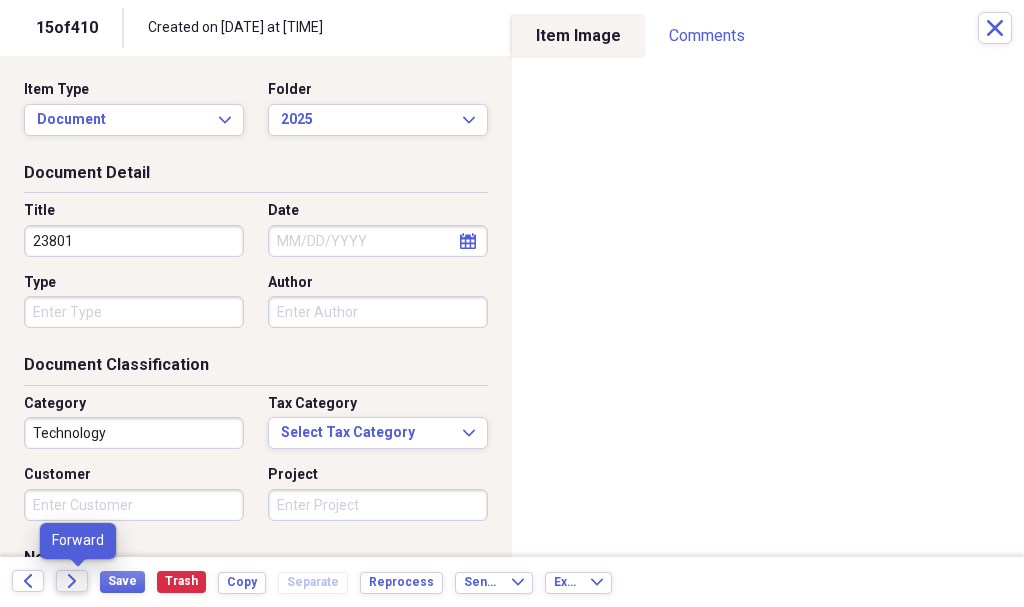 click 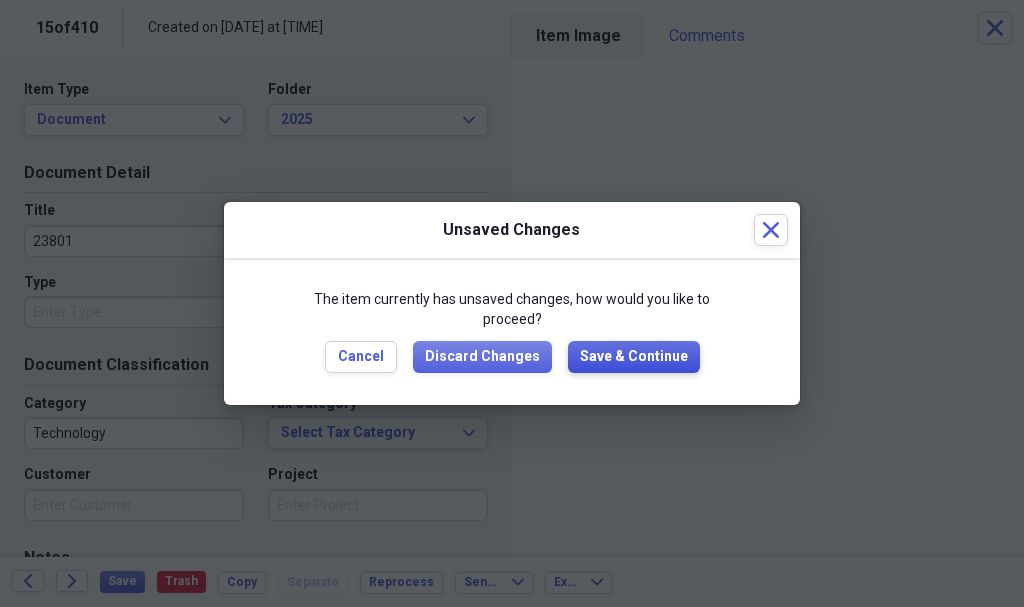 click on "Save & Continue" at bounding box center [634, 357] 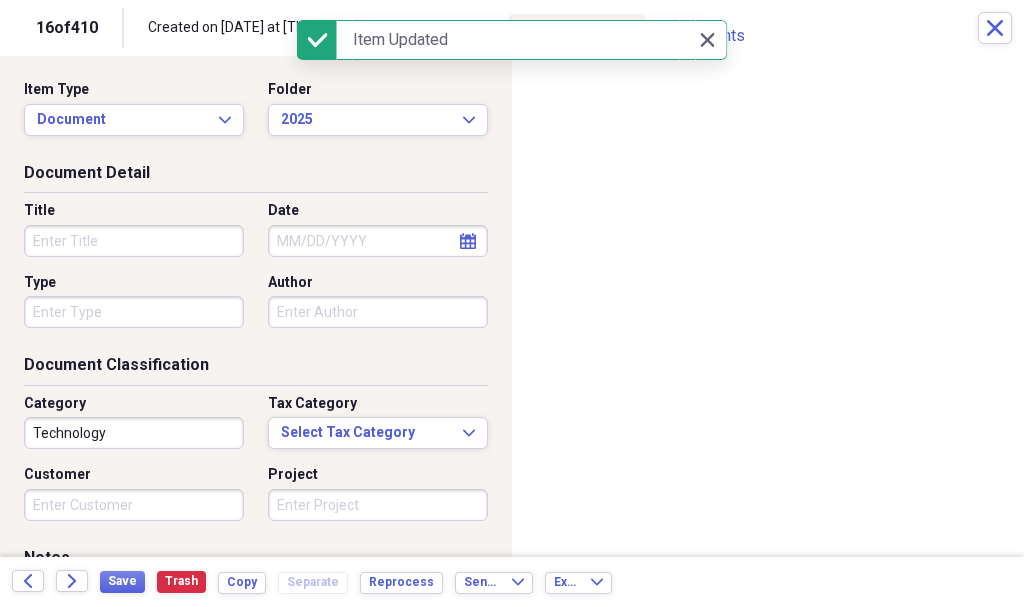 click on "Title" at bounding box center (134, 241) 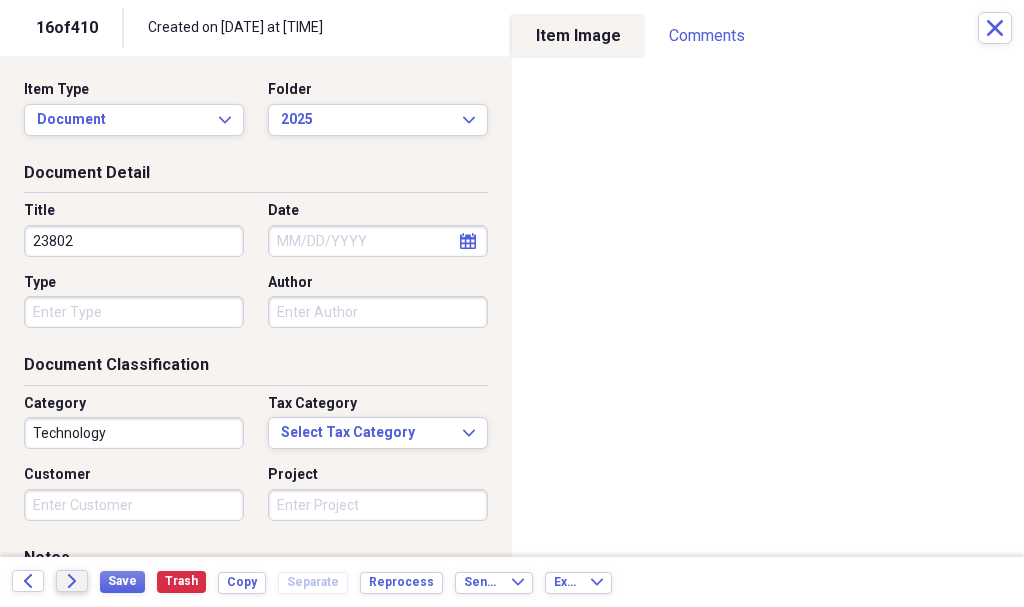 type on "23802" 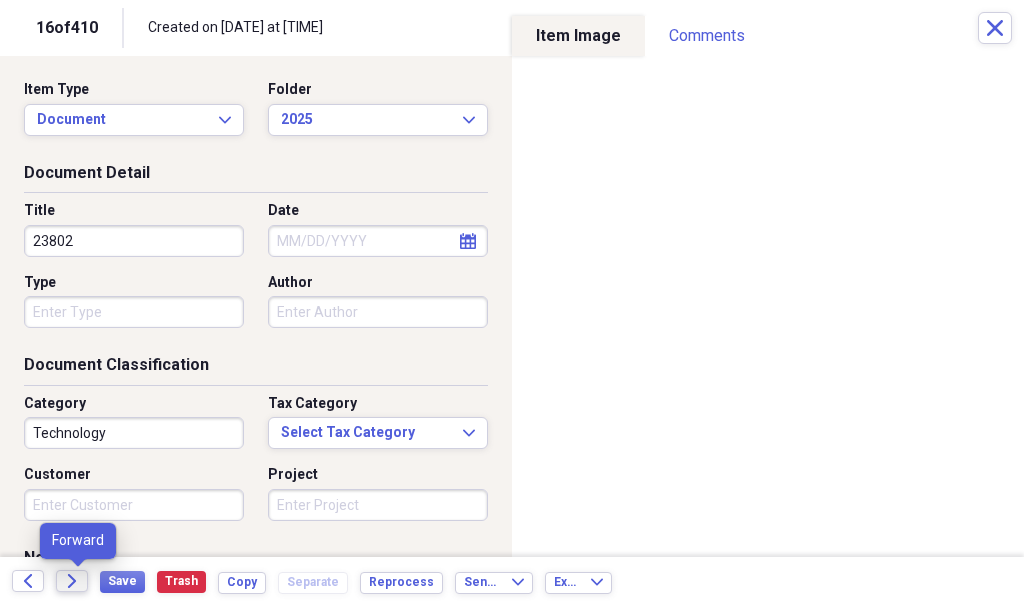click on "Forward" at bounding box center [72, 581] 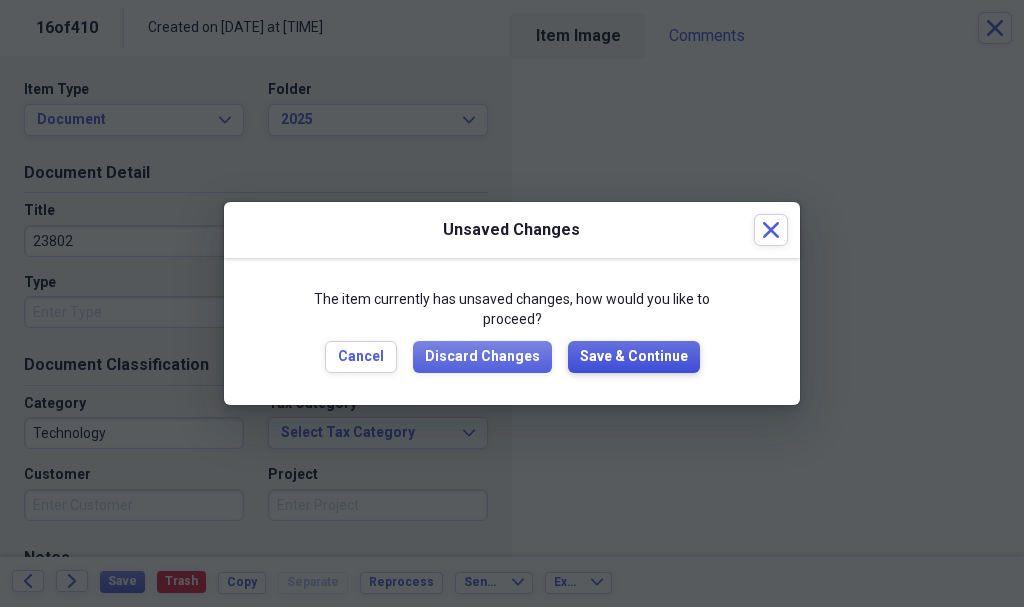 click on "Save & Continue" at bounding box center [634, 357] 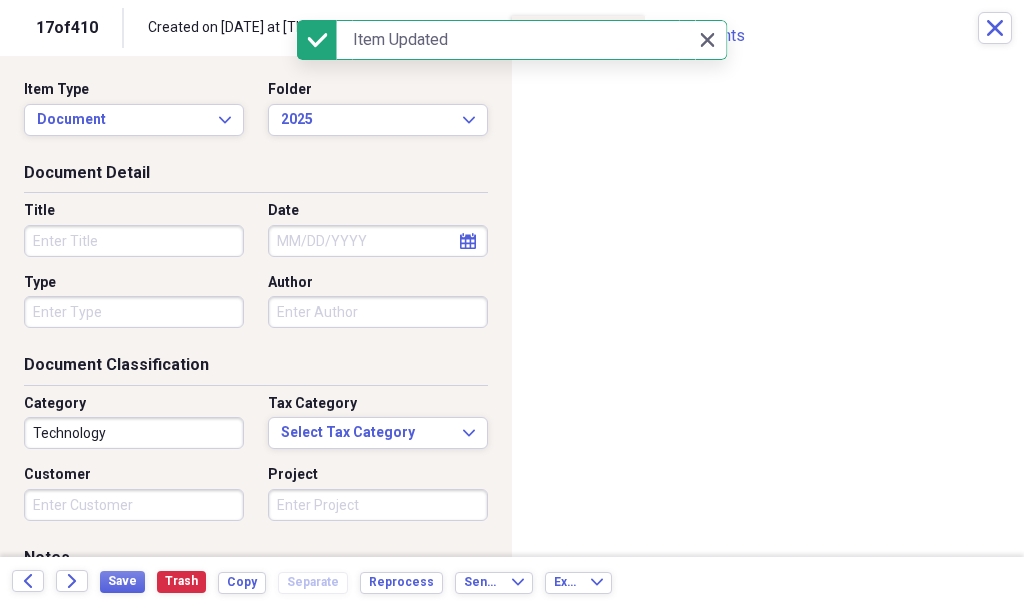 click on "Title" at bounding box center (134, 241) 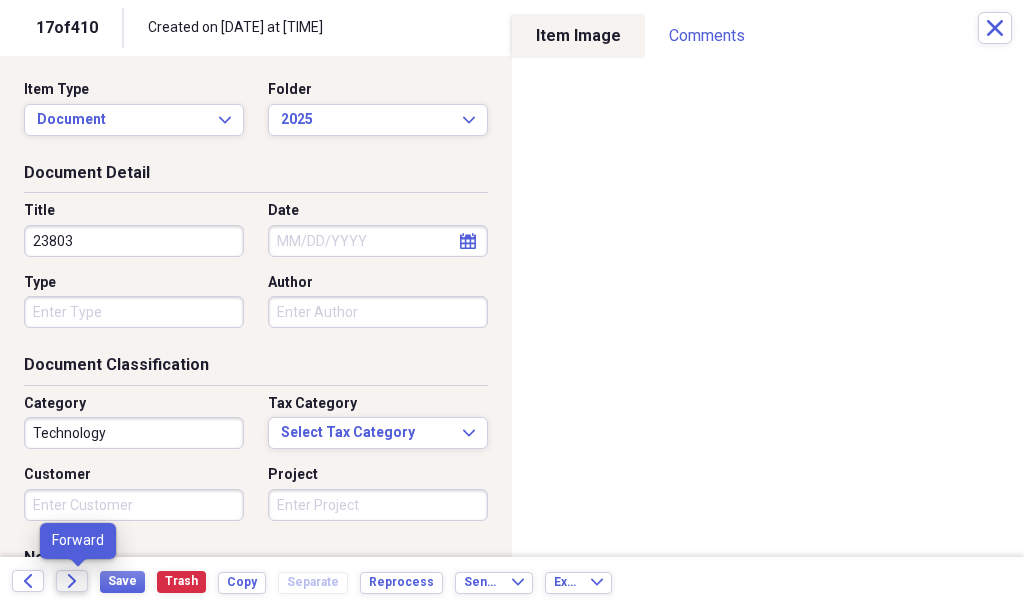 type on "23803" 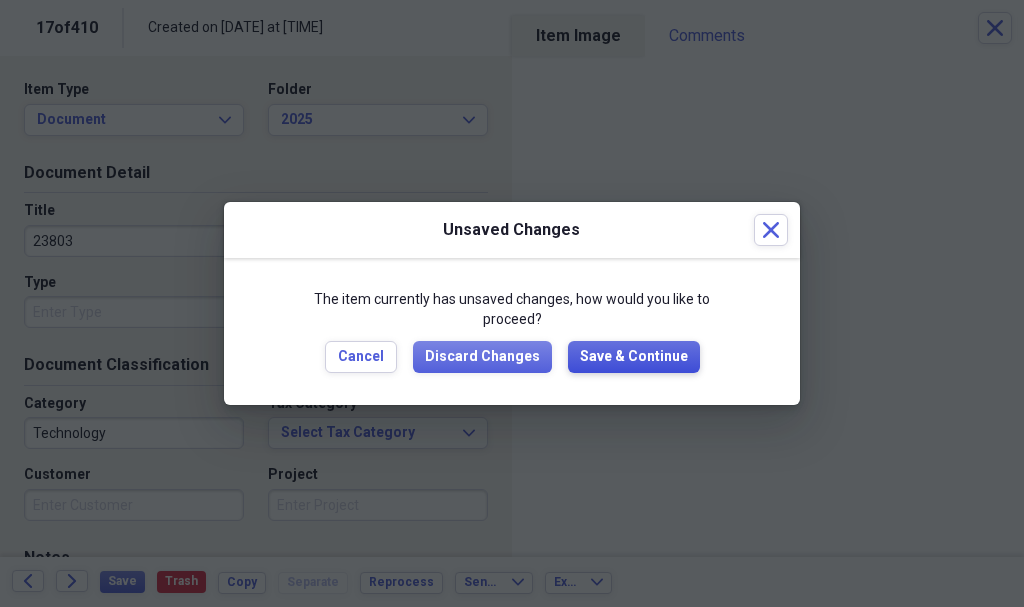 click on "Save & Continue" at bounding box center (634, 357) 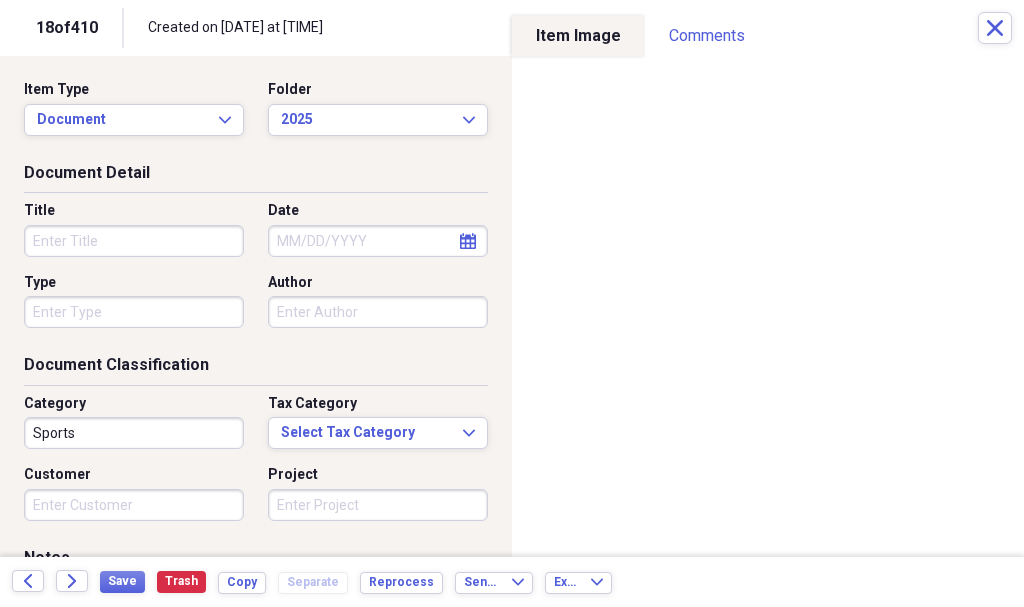 click on "Title" at bounding box center [134, 241] 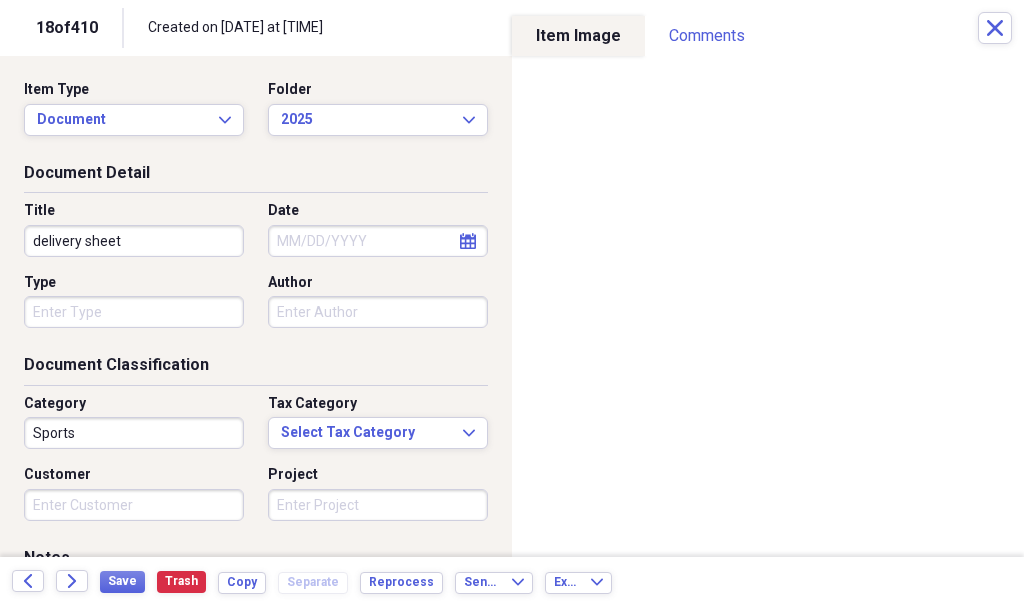 type on "delivery sheet" 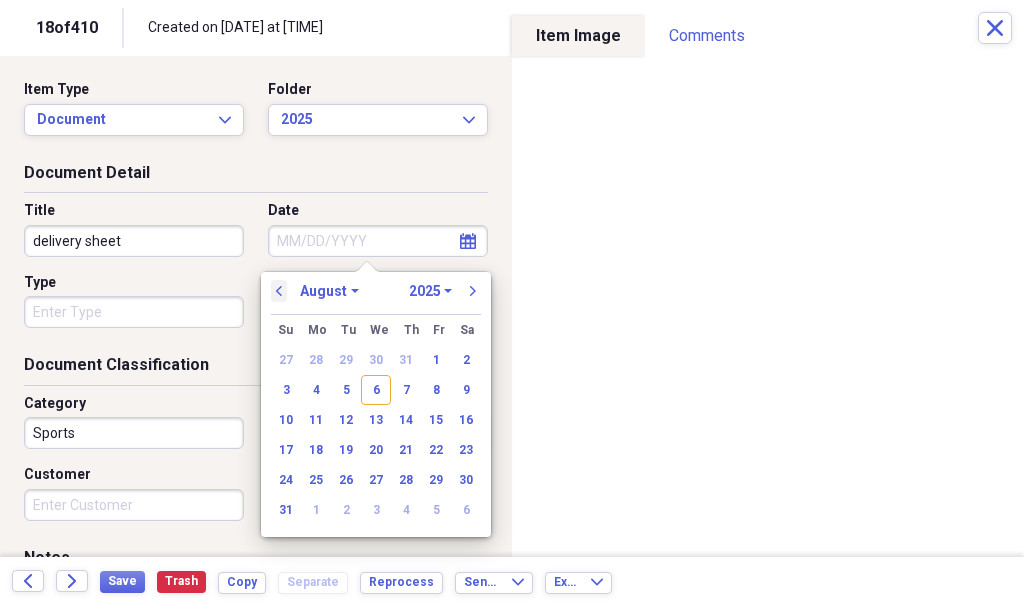 click on "previous" at bounding box center (279, 291) 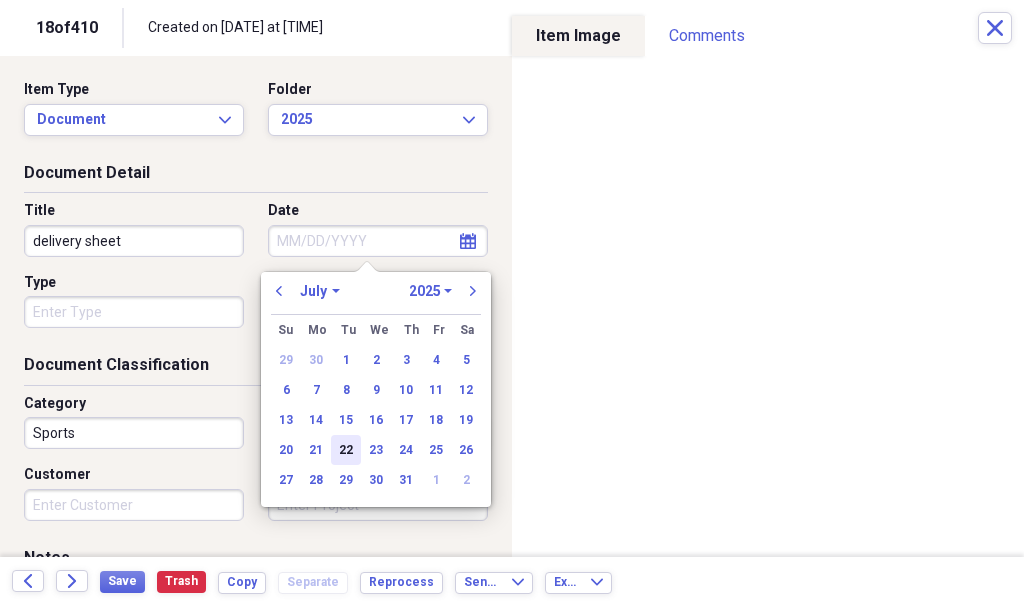 click on "22" at bounding box center [346, 450] 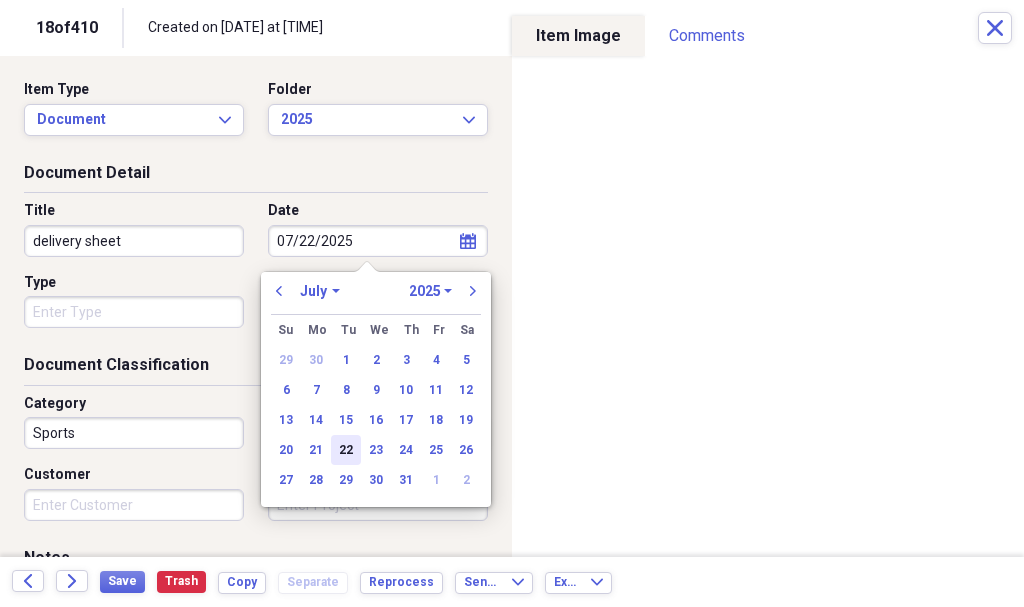 type on "07/22/2025" 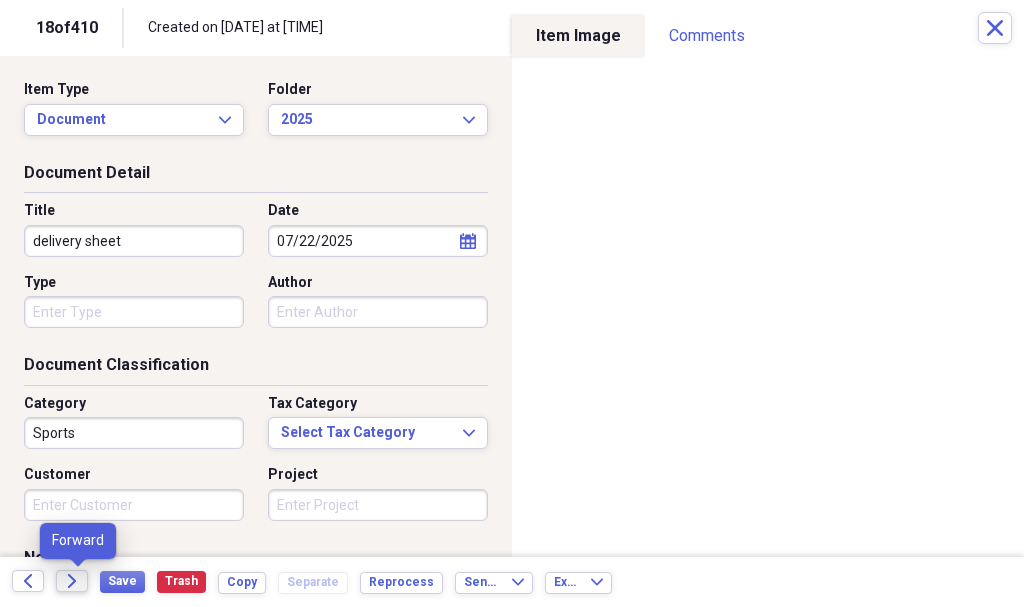 click on "Forward" at bounding box center [72, 581] 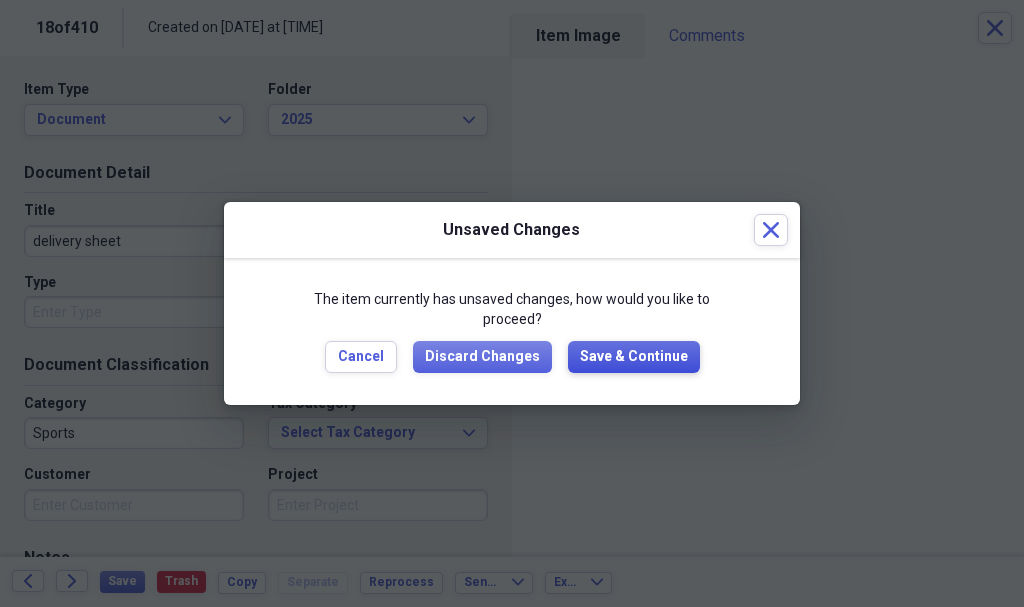 click on "Save & Continue" at bounding box center [634, 357] 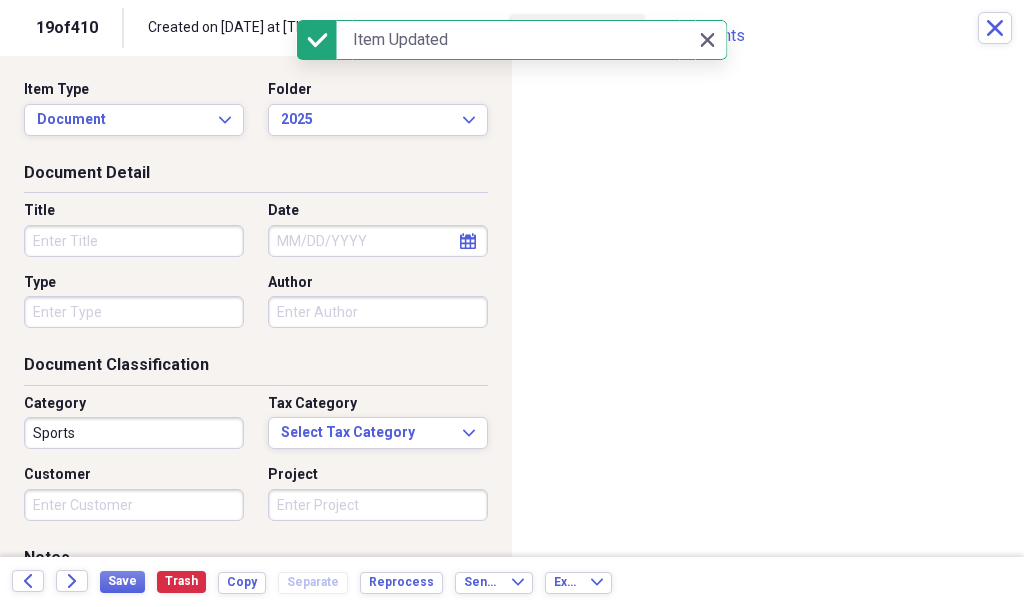click on "Title" at bounding box center (134, 241) 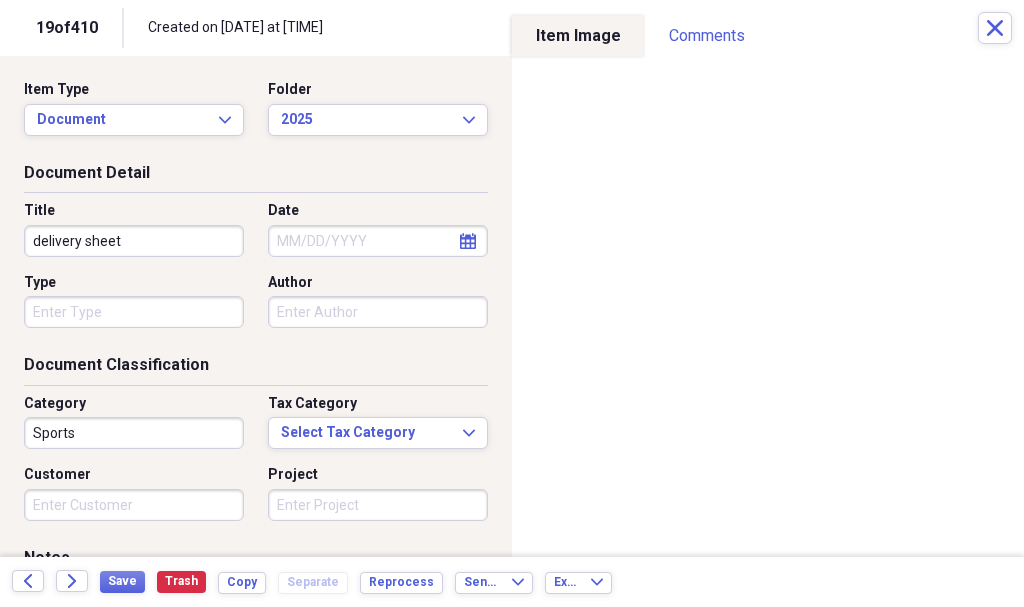 type on "delivery sheet" 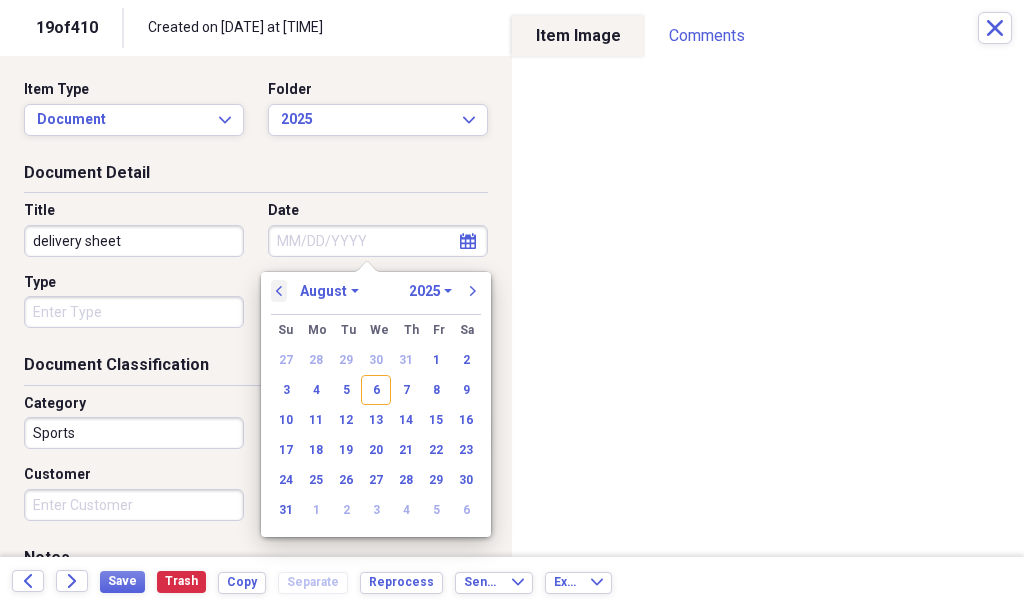 click on "previous" at bounding box center (279, 291) 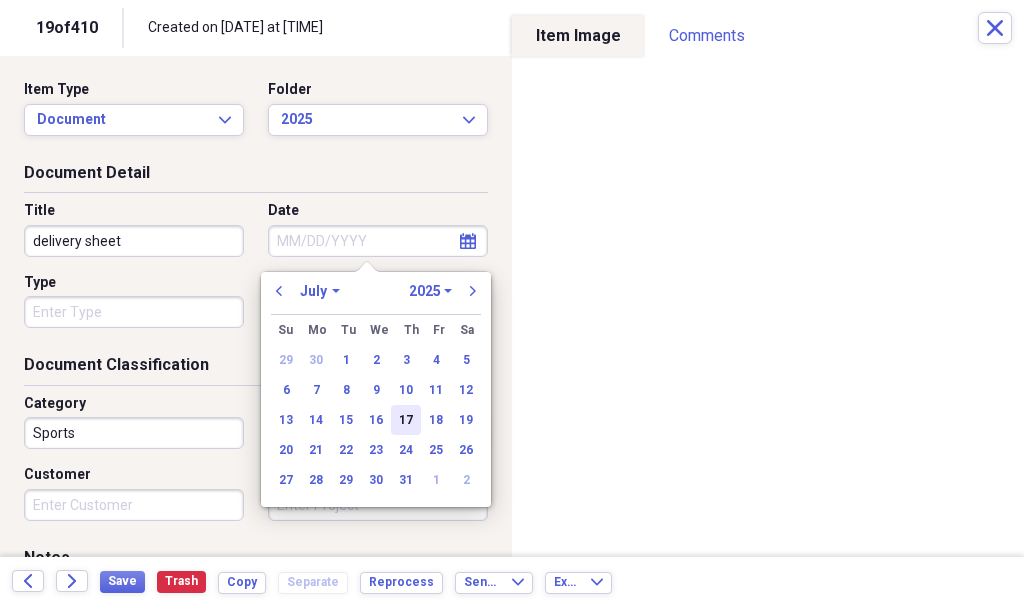 click on "17" at bounding box center [406, 420] 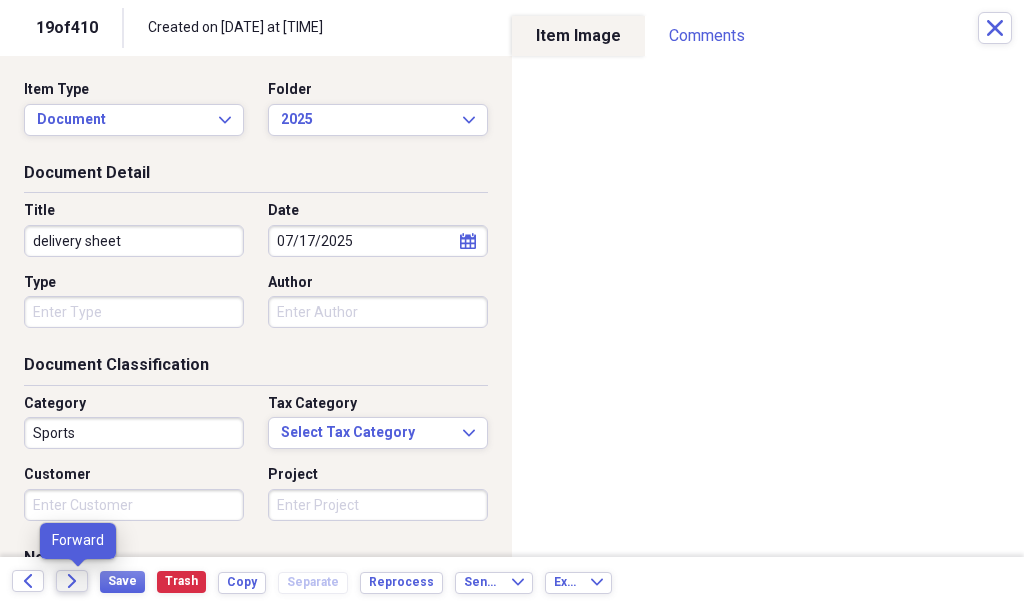 click on "Forward" 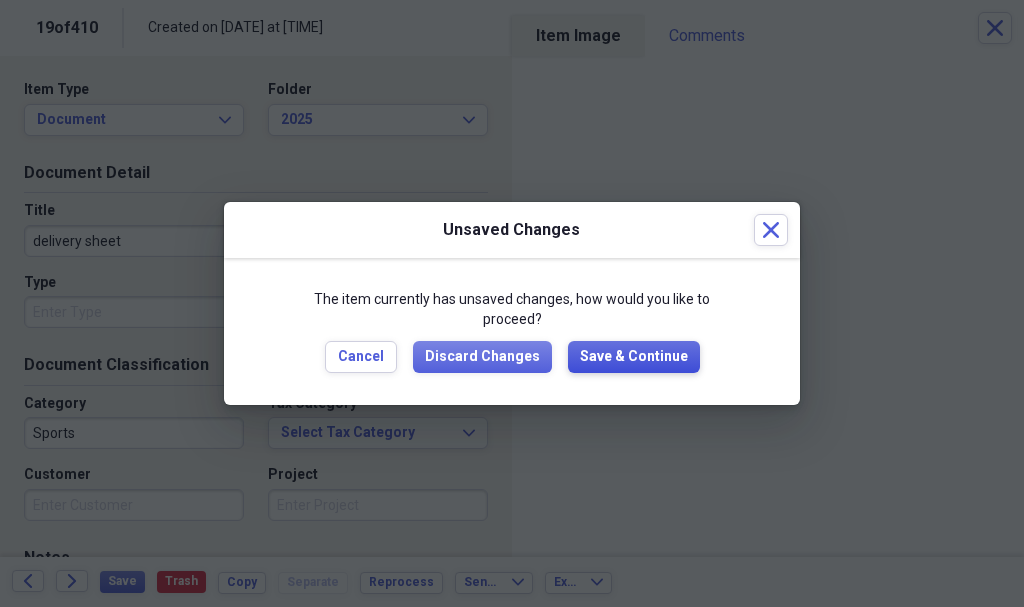 click on "Save & Continue" at bounding box center [634, 357] 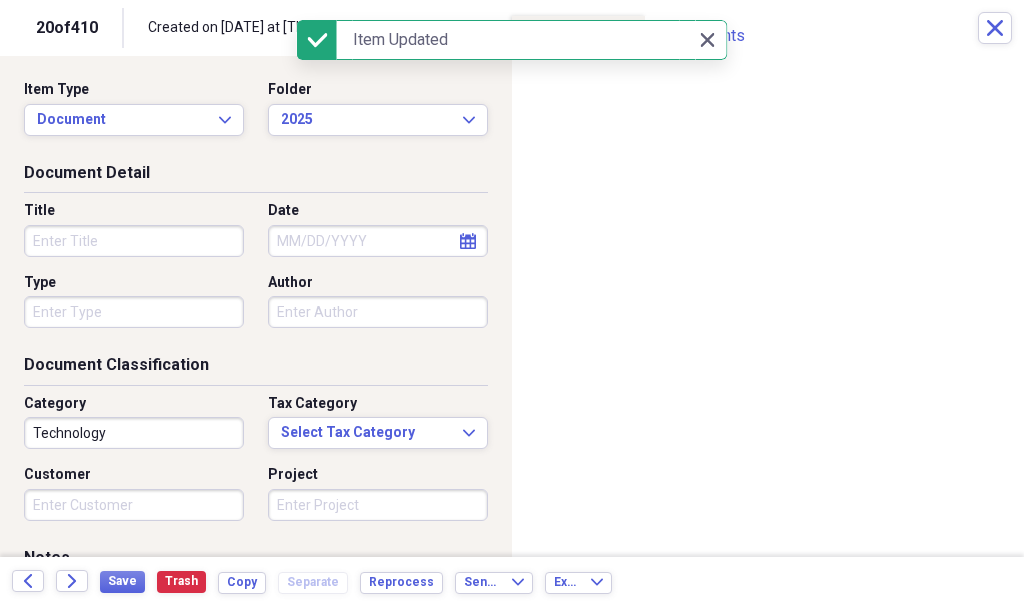click on "Title" at bounding box center [134, 241] 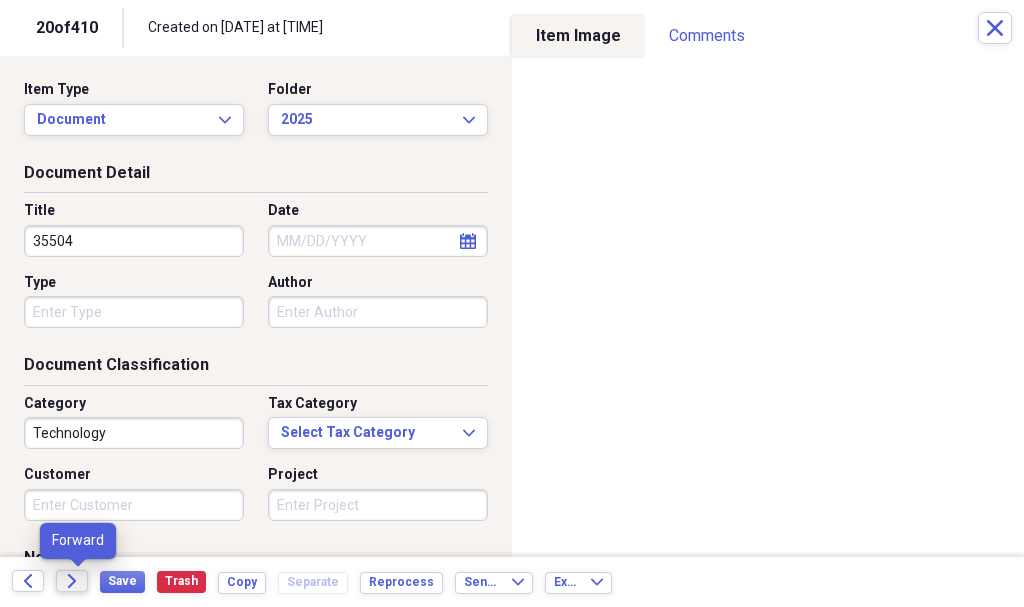 type on "35504" 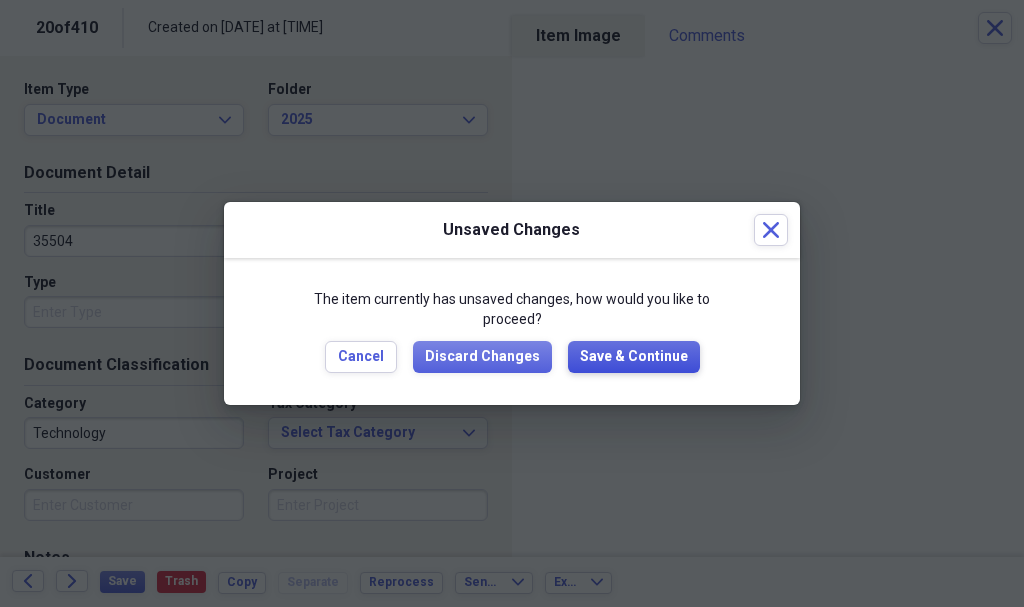 click on "Save & Continue" at bounding box center [634, 357] 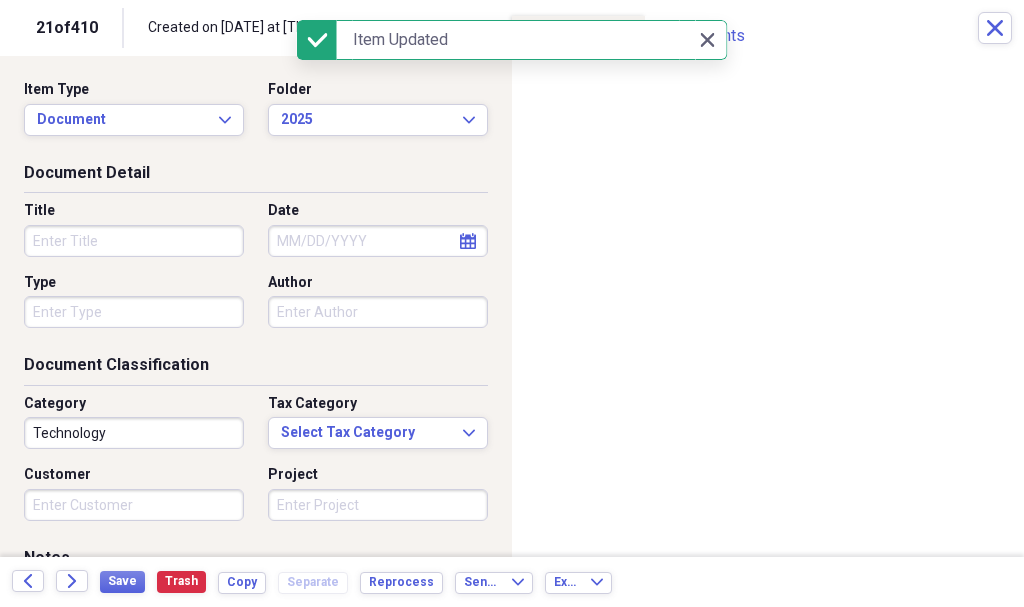 click on "Title" at bounding box center (134, 241) 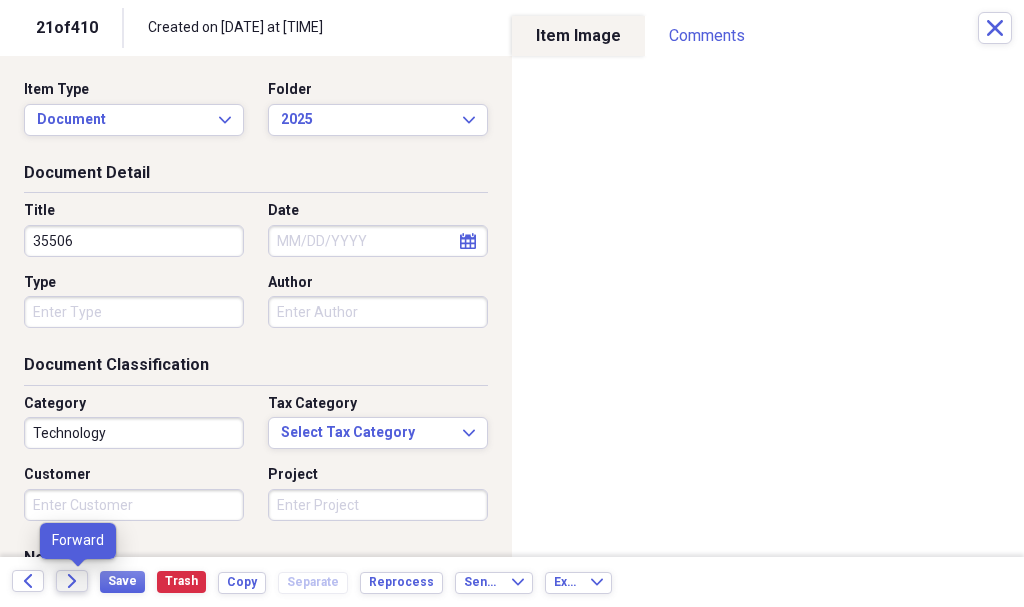 type on "35506" 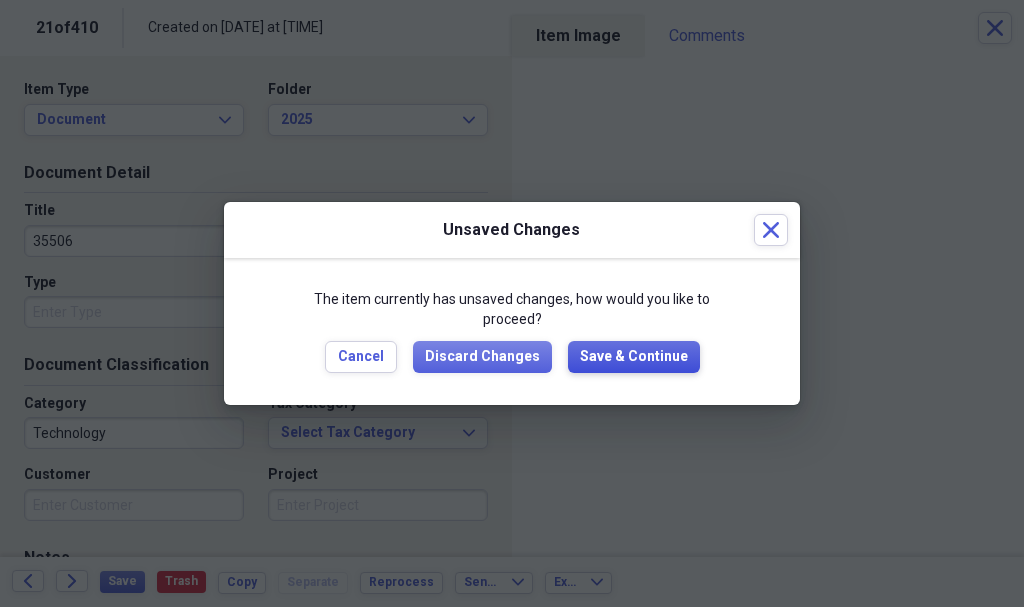 click on "Save & Continue" at bounding box center (634, 357) 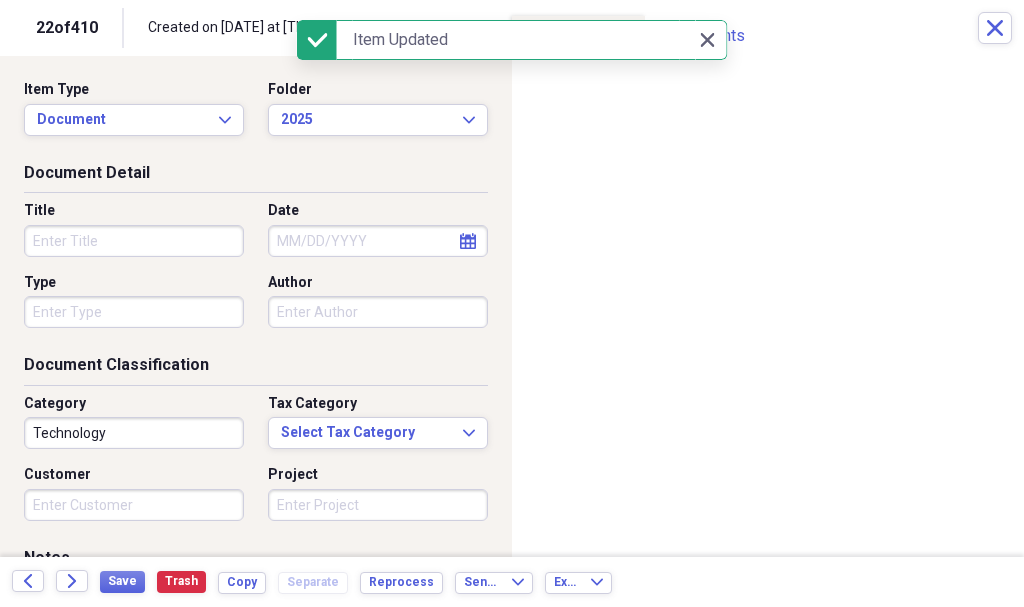 click on "Title" at bounding box center [134, 241] 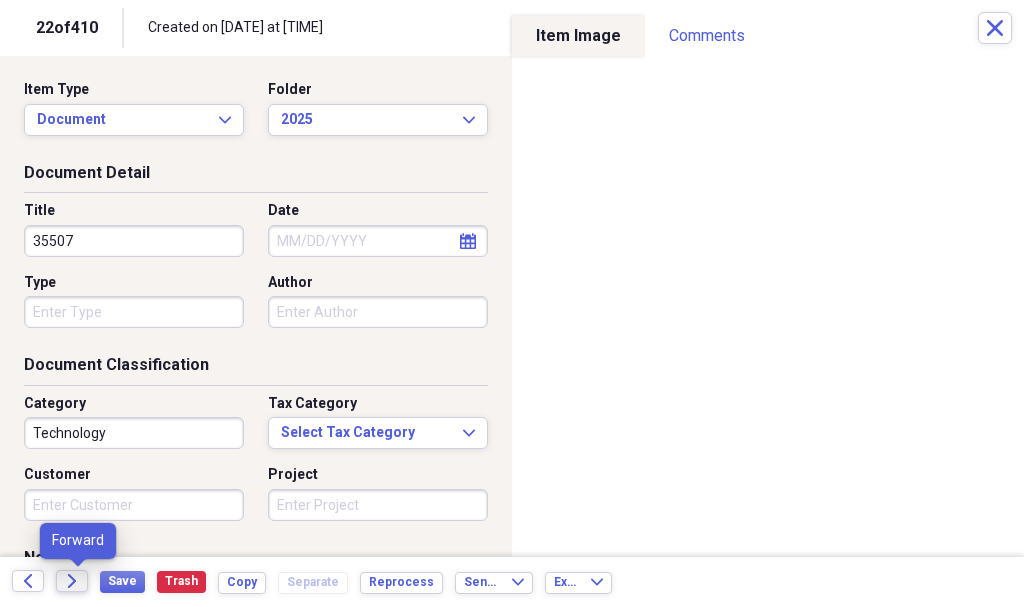 type on "35507" 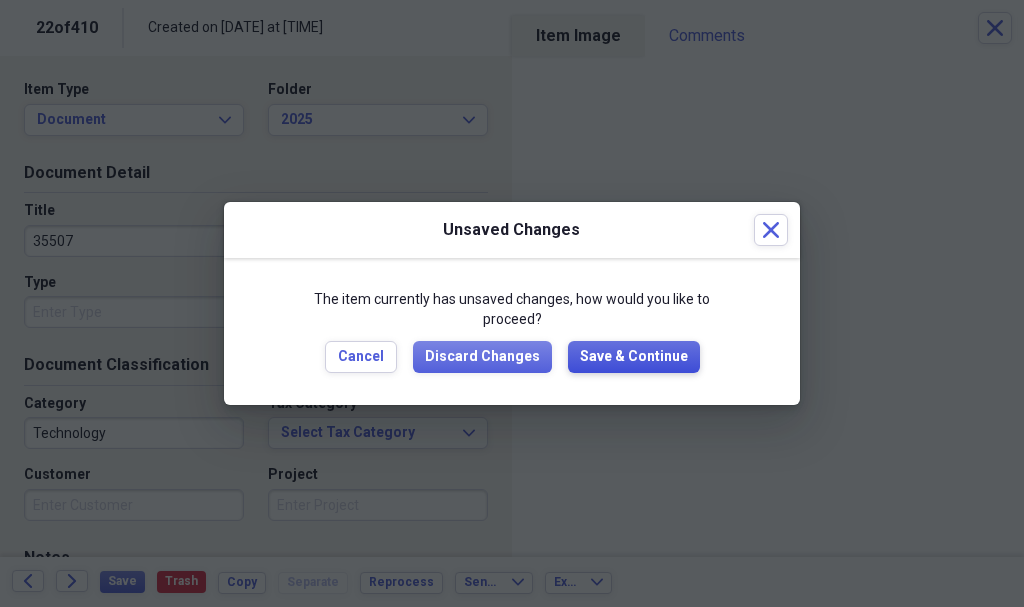 click on "Save & Continue" at bounding box center (634, 357) 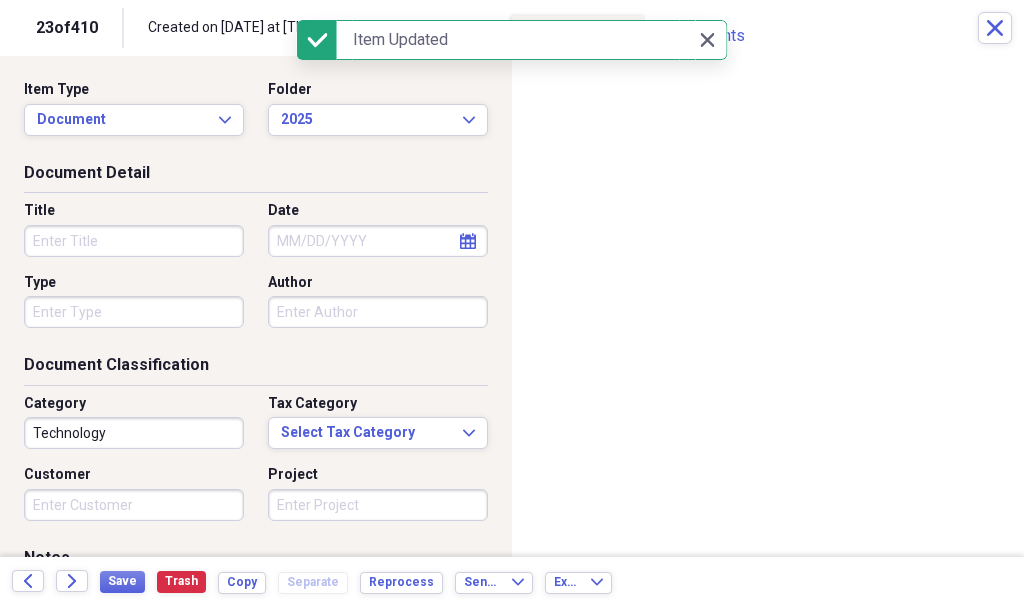 click on "Title" at bounding box center [134, 241] 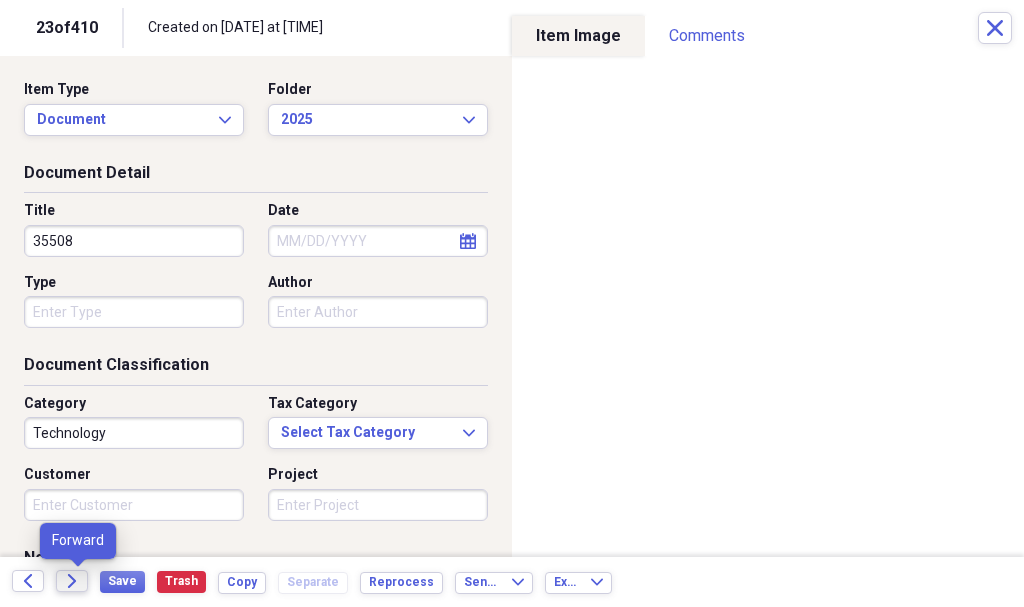 type on "35508" 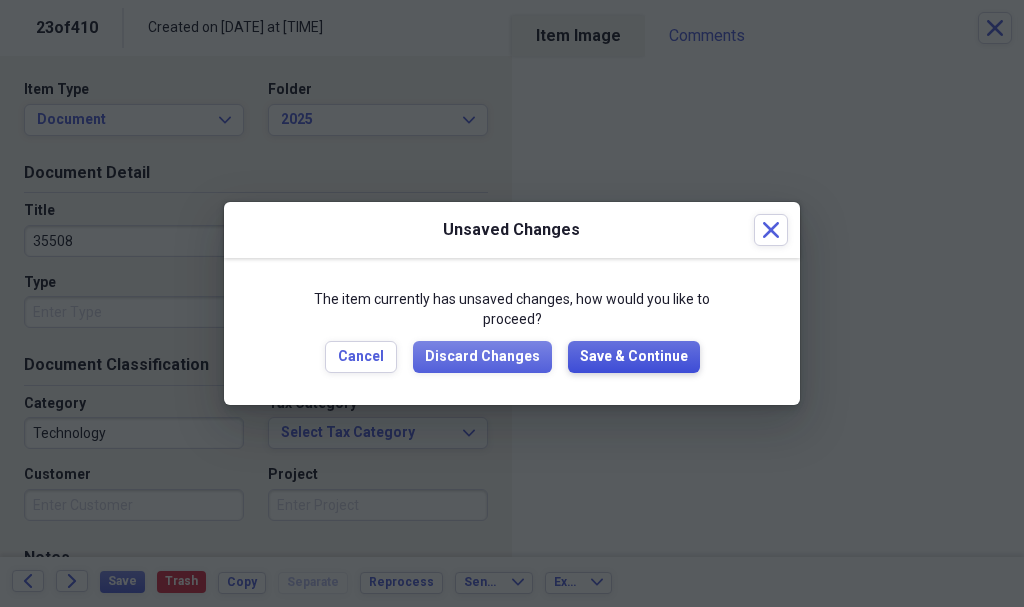 click on "Save & Continue" at bounding box center [634, 357] 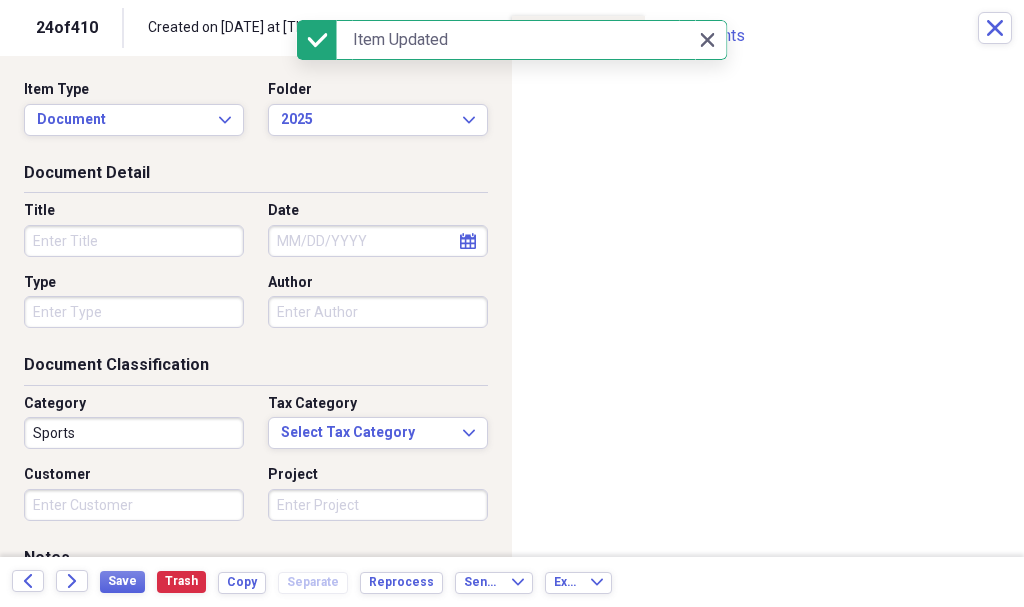 click on "Title" at bounding box center [134, 241] 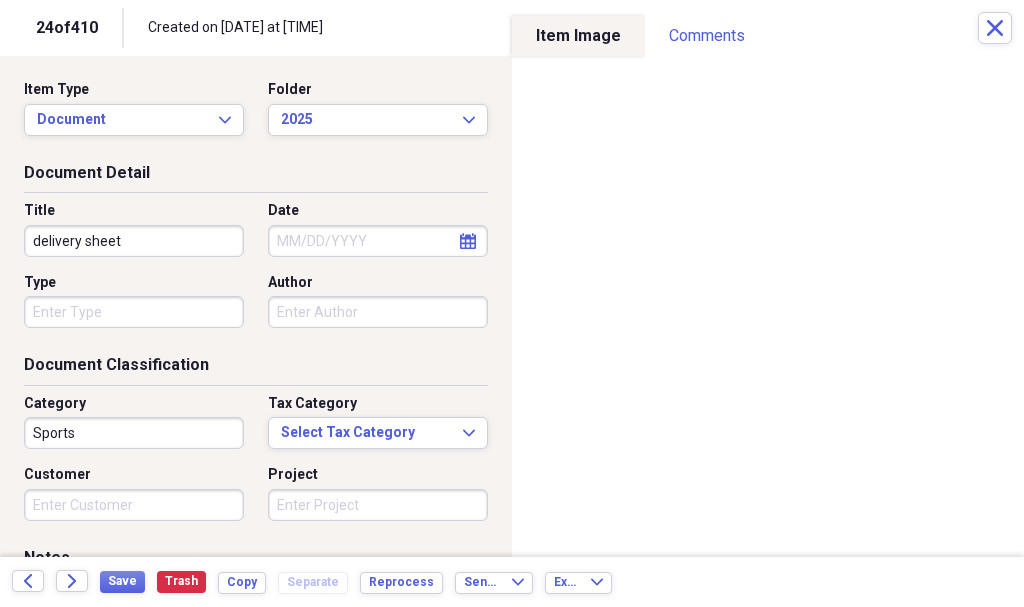 type on "delivery sheet" 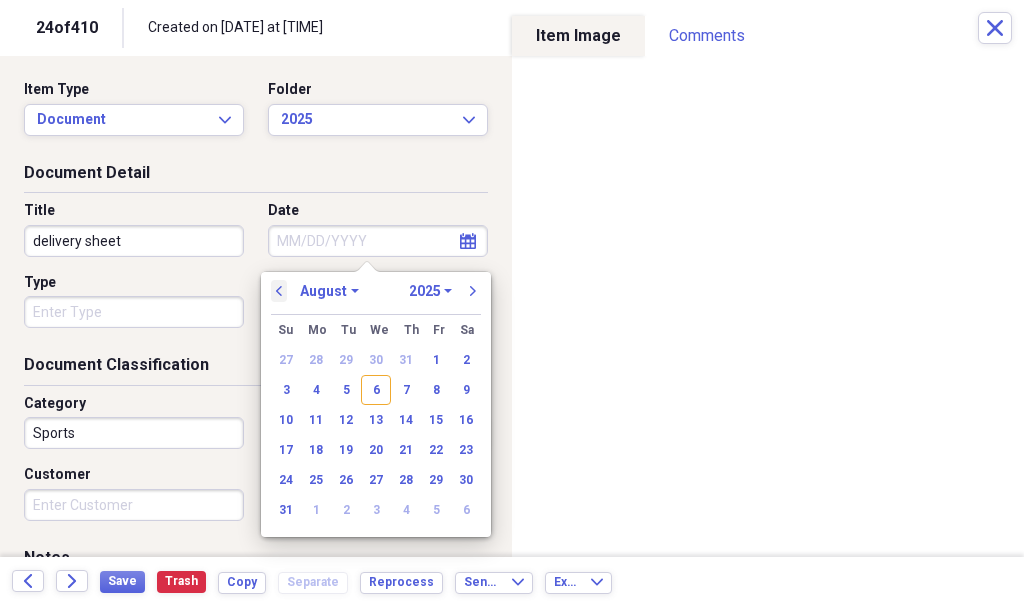 click on "previous" at bounding box center [279, 291] 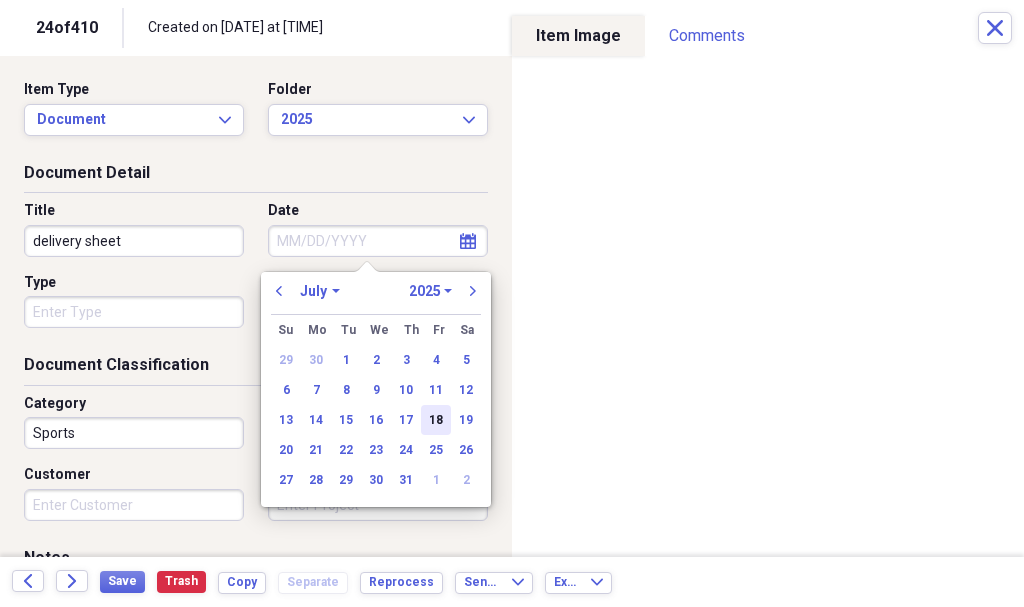 click on "18" at bounding box center [436, 420] 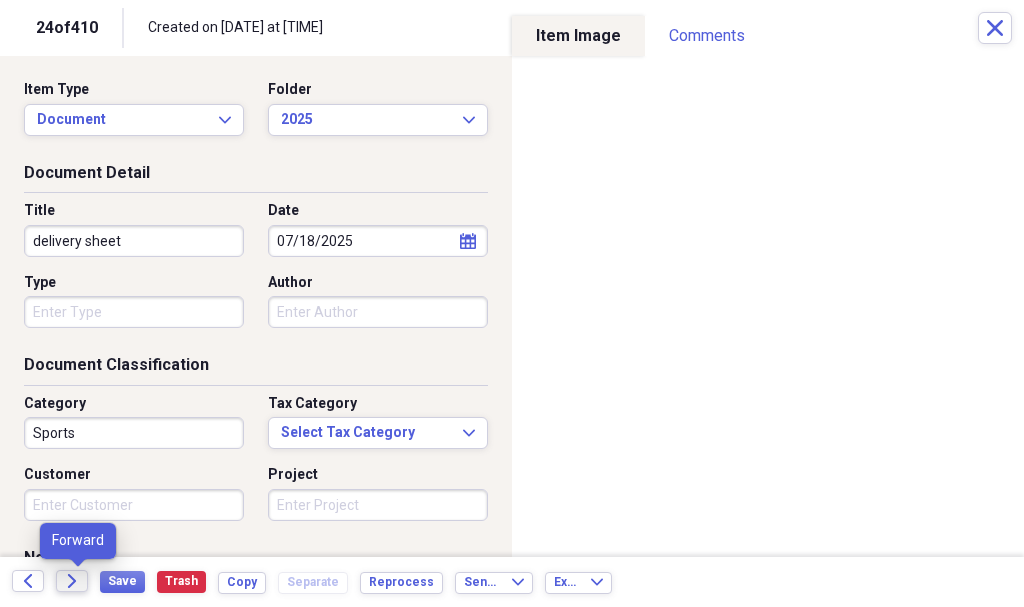 click on "Forward" at bounding box center (72, 581) 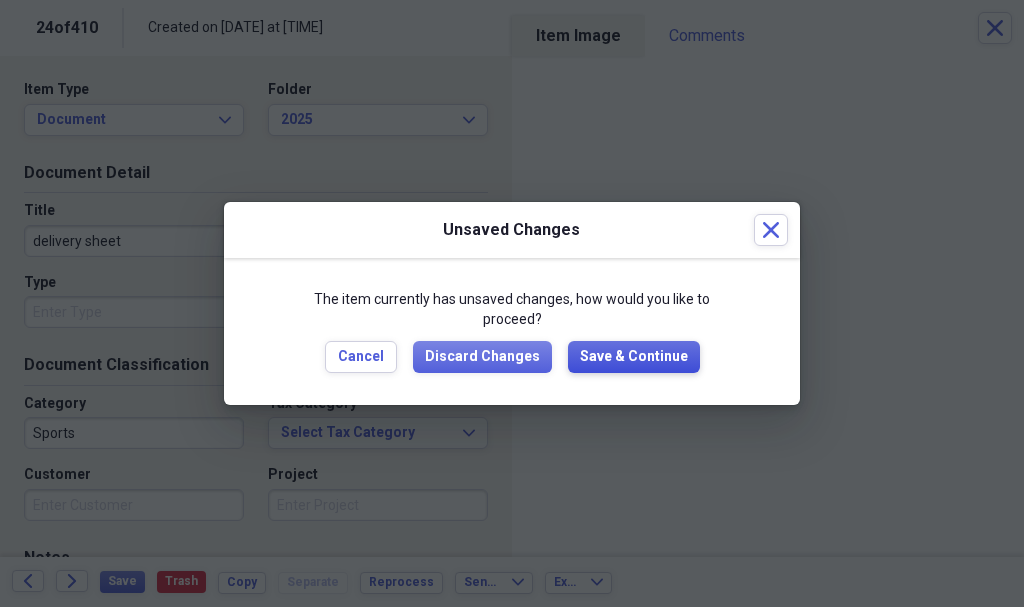 click on "Save & Continue" at bounding box center (634, 357) 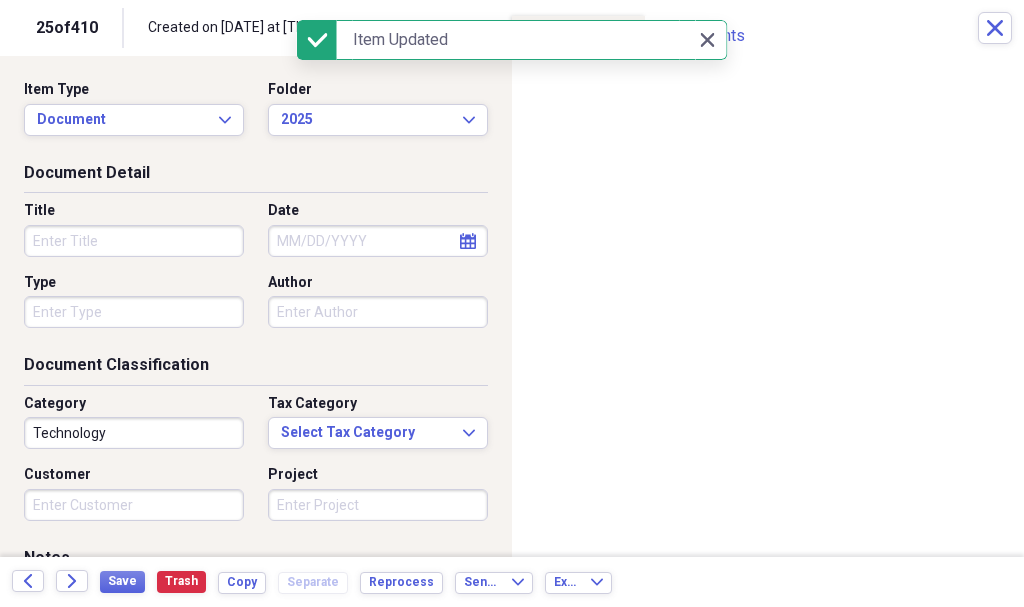 click on "Title" at bounding box center (134, 241) 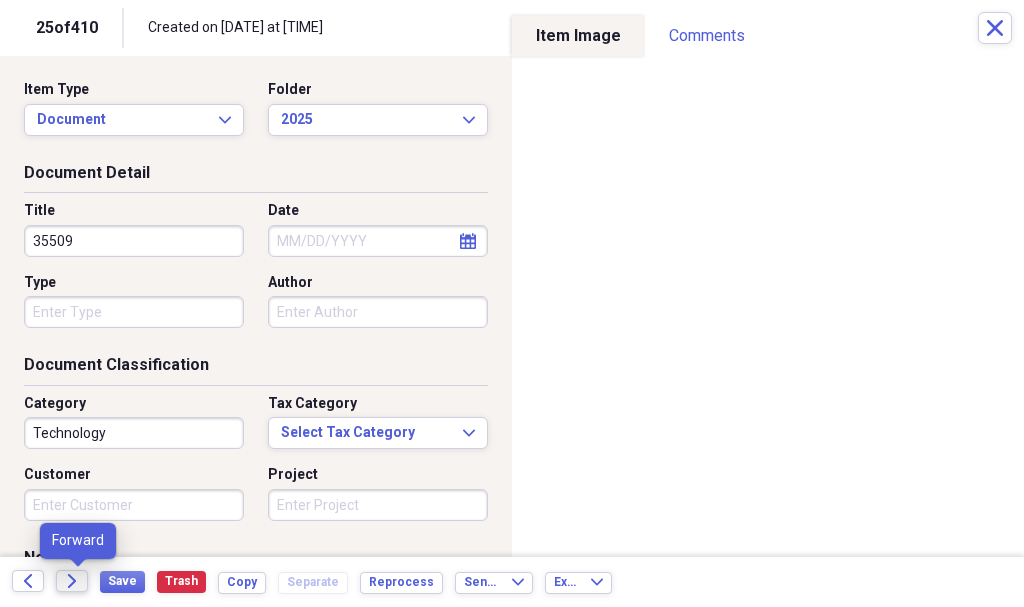 type on "35509" 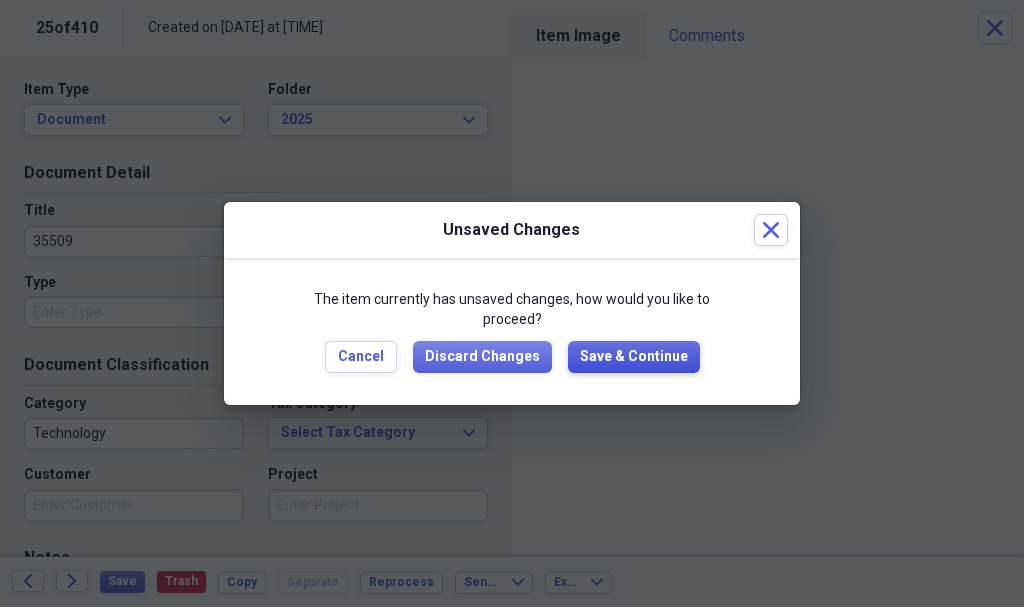 click on "Save & Continue" at bounding box center [634, 357] 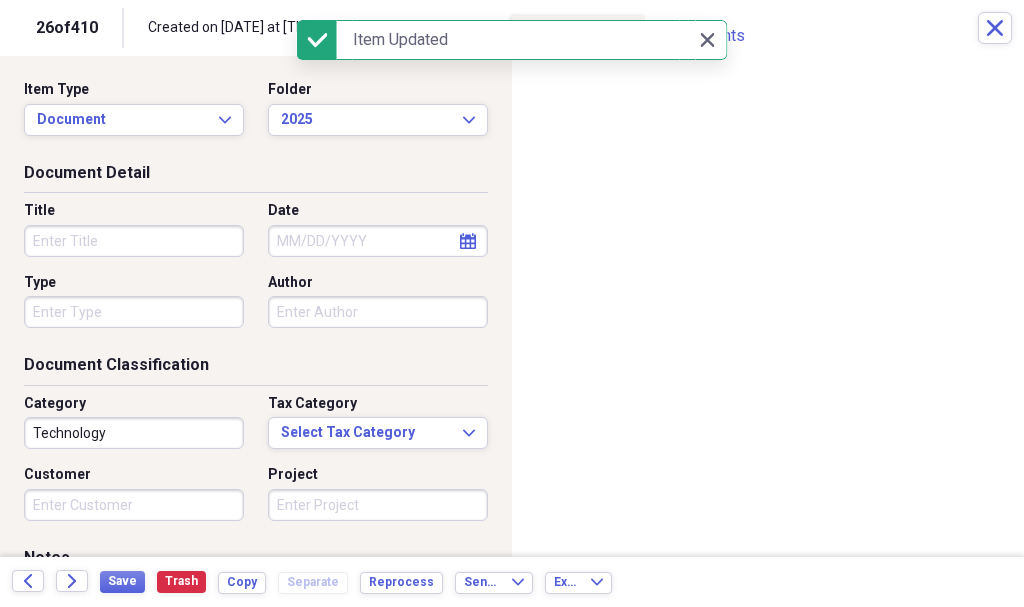 click on "Title" at bounding box center [134, 241] 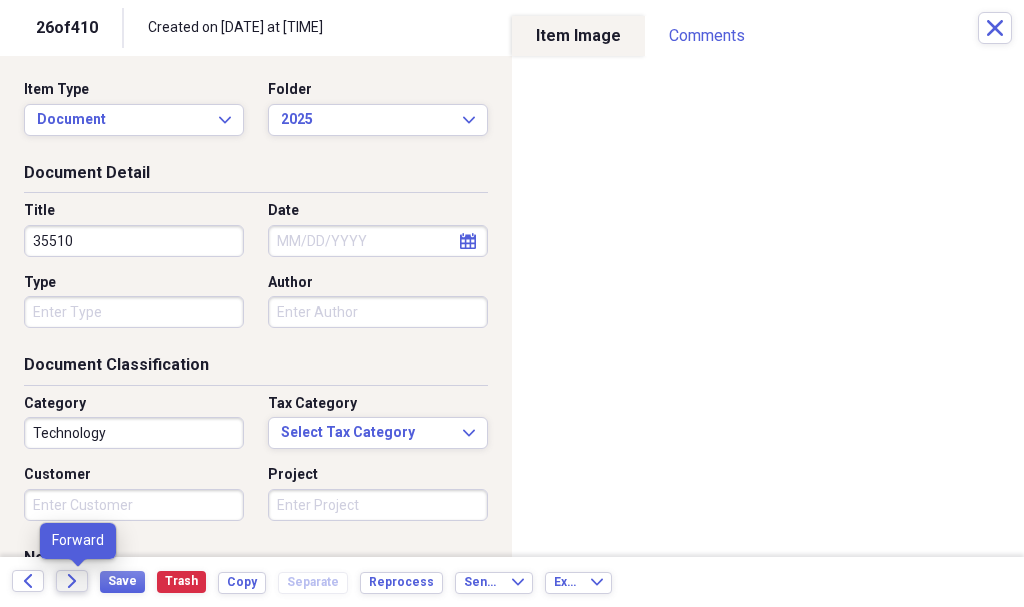 type on "35510" 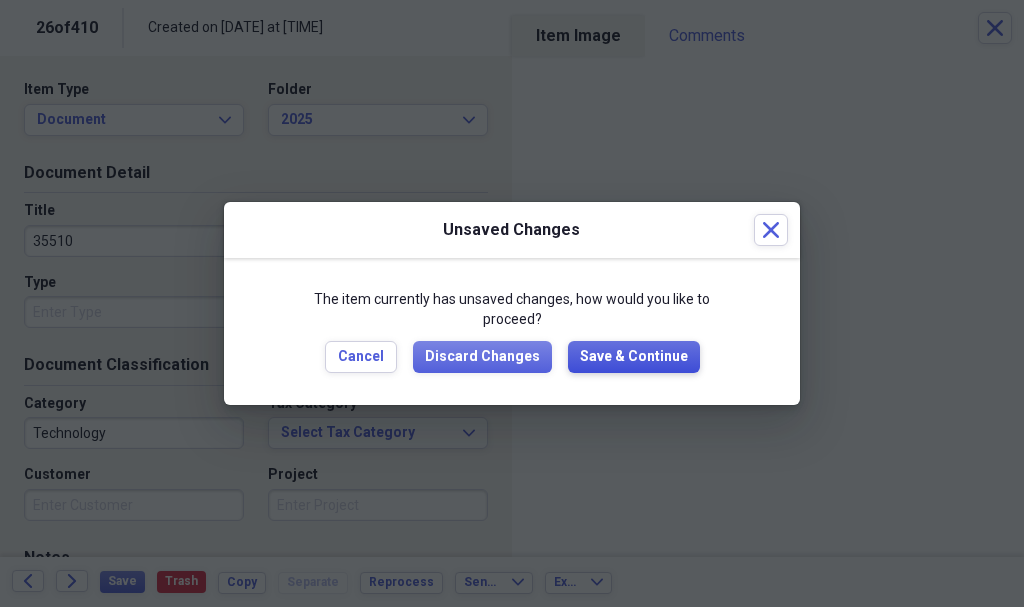click on "Save & Continue" at bounding box center (634, 357) 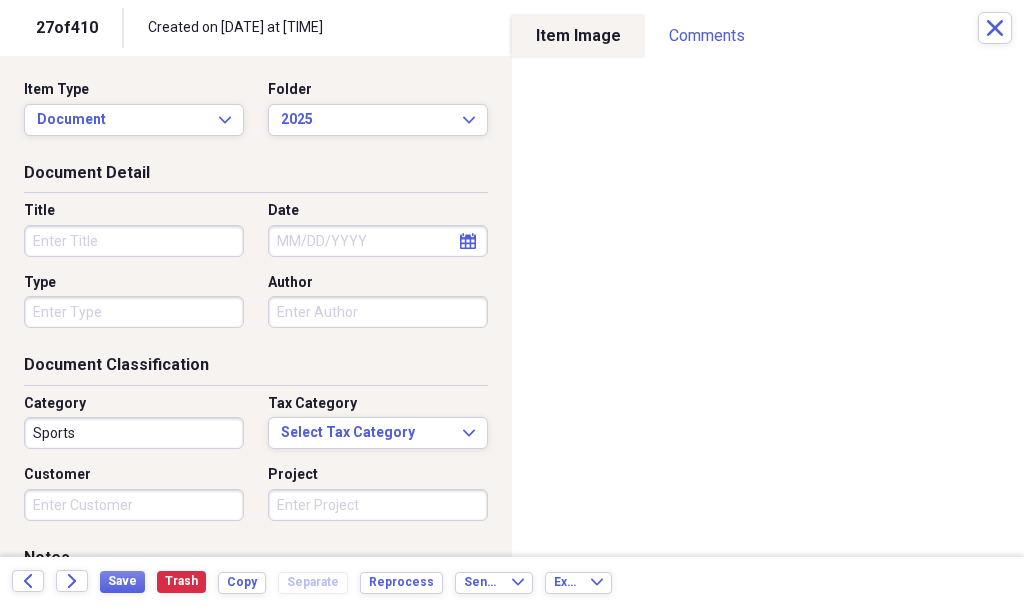 click on "Title" at bounding box center [134, 241] 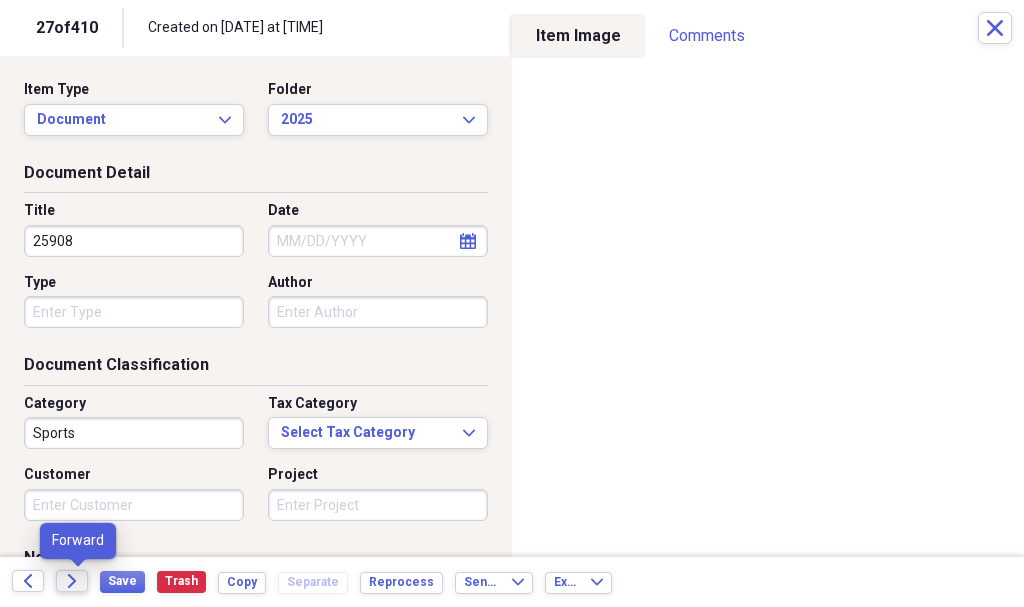 type on "25908" 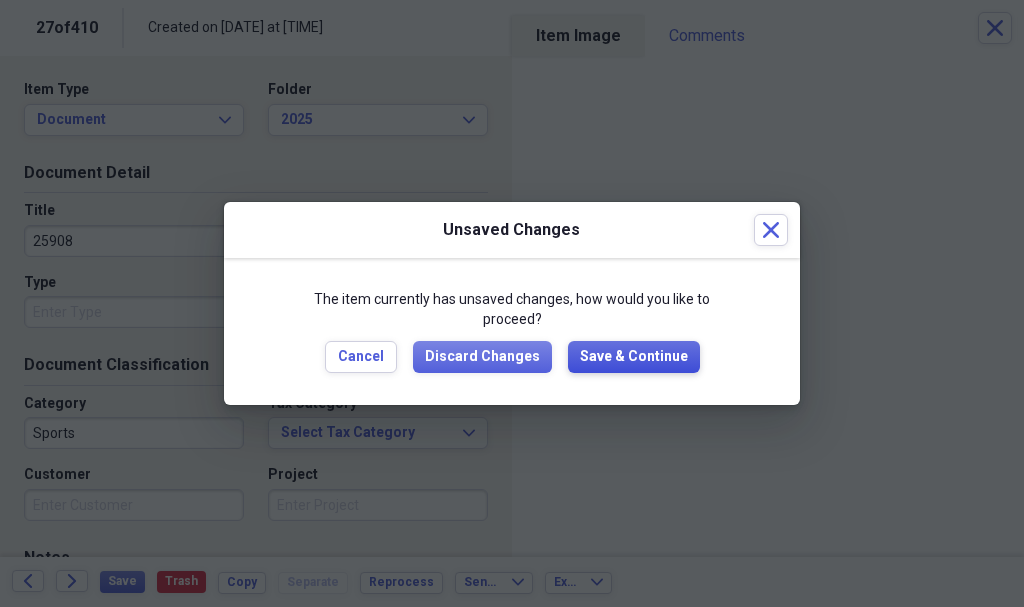 click on "Save & Continue" at bounding box center [634, 357] 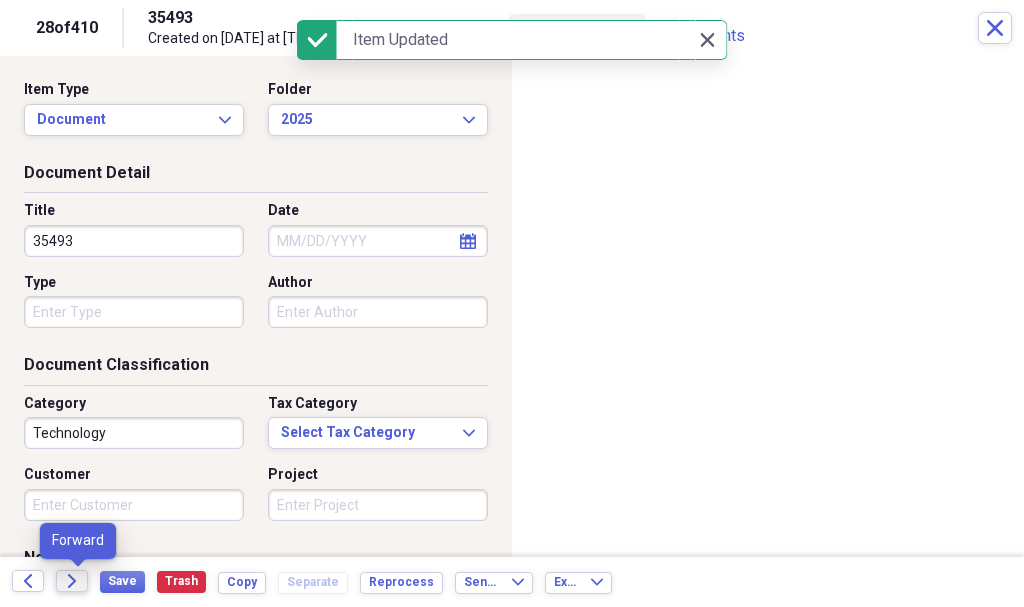 click on "Forward" 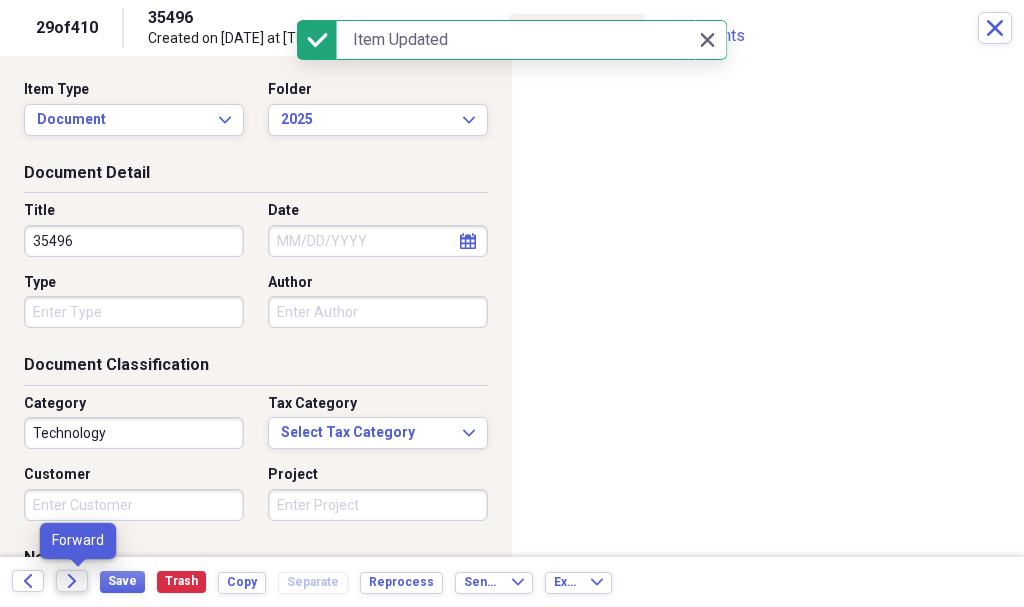 click on "Forward" 